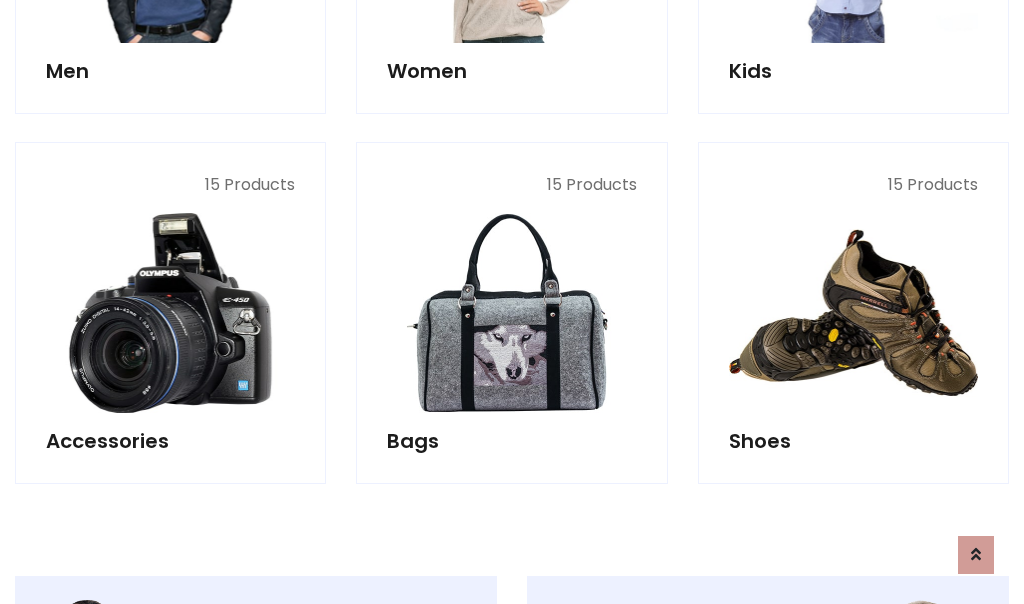 scroll, scrollTop: 853, scrollLeft: 0, axis: vertical 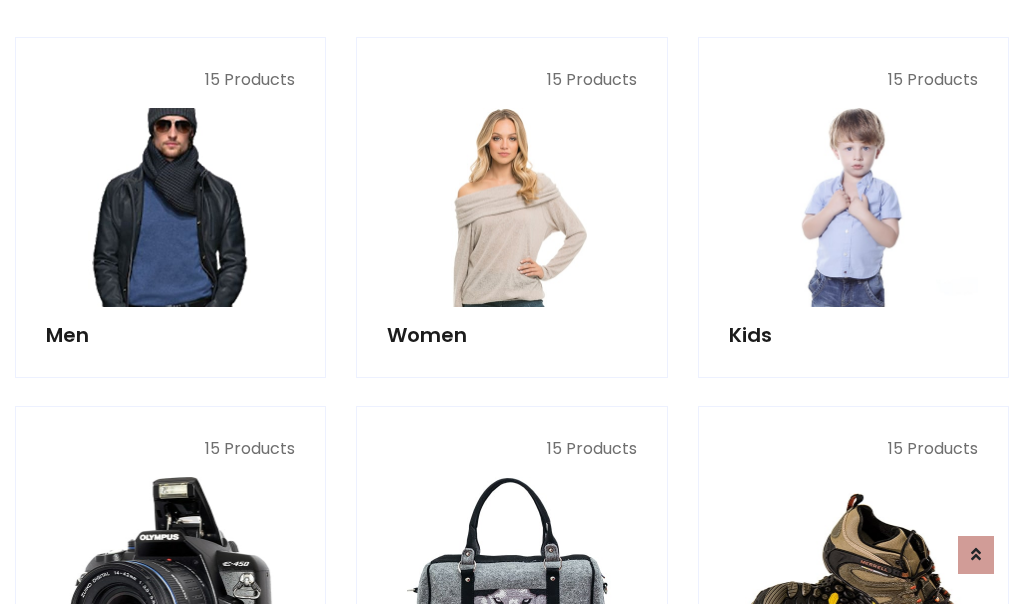 click at bounding box center [170, 207] 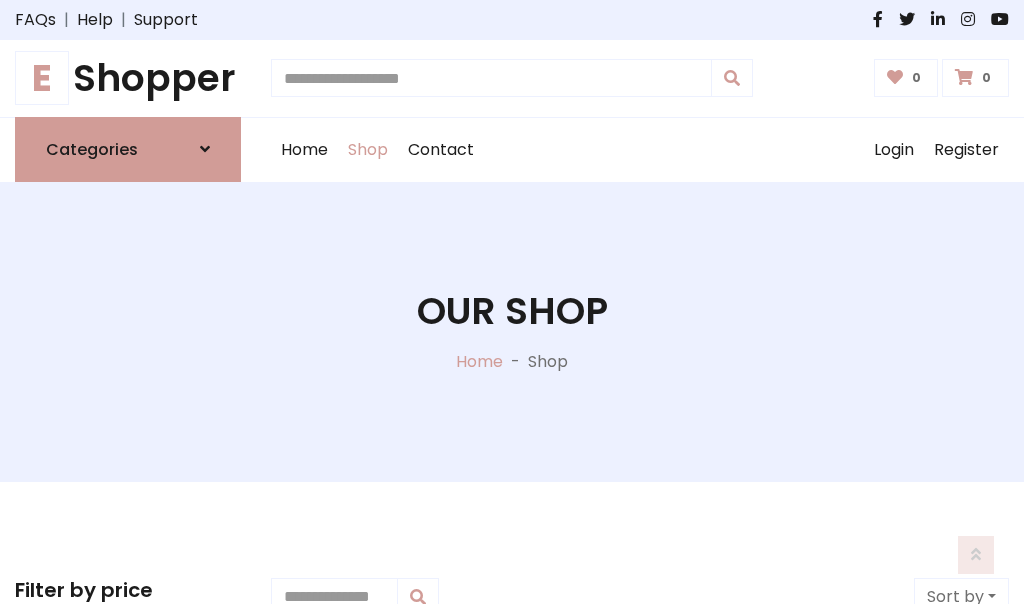 scroll, scrollTop: 807, scrollLeft: 0, axis: vertical 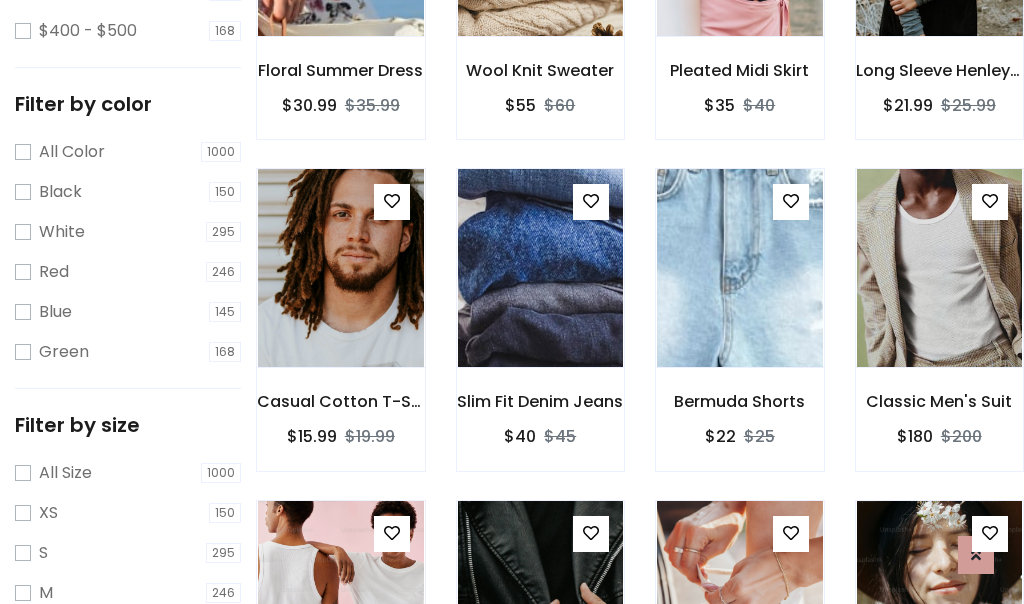 click at bounding box center (939, -63) 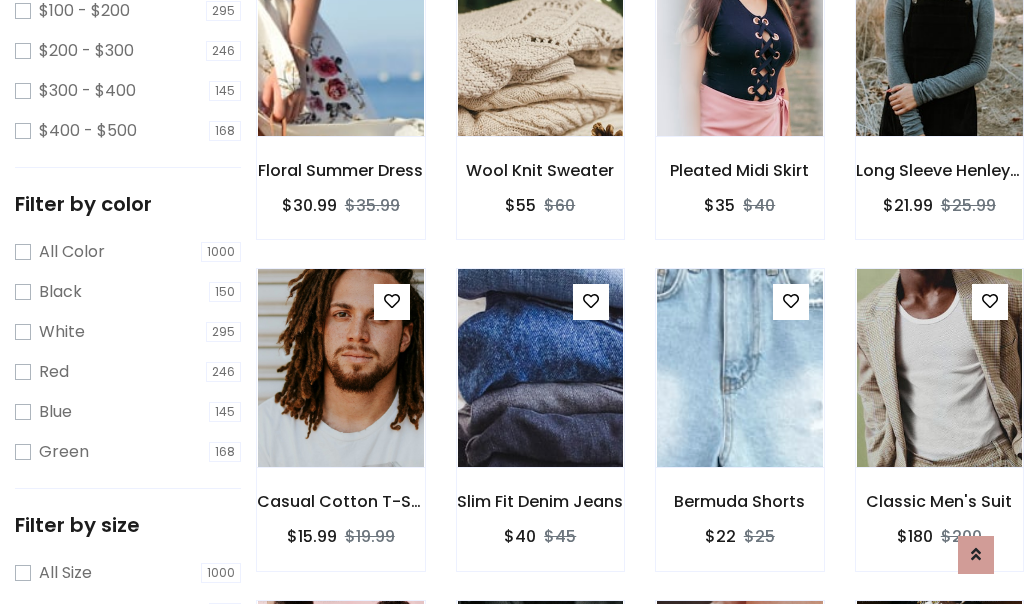 scroll, scrollTop: 100, scrollLeft: 0, axis: vertical 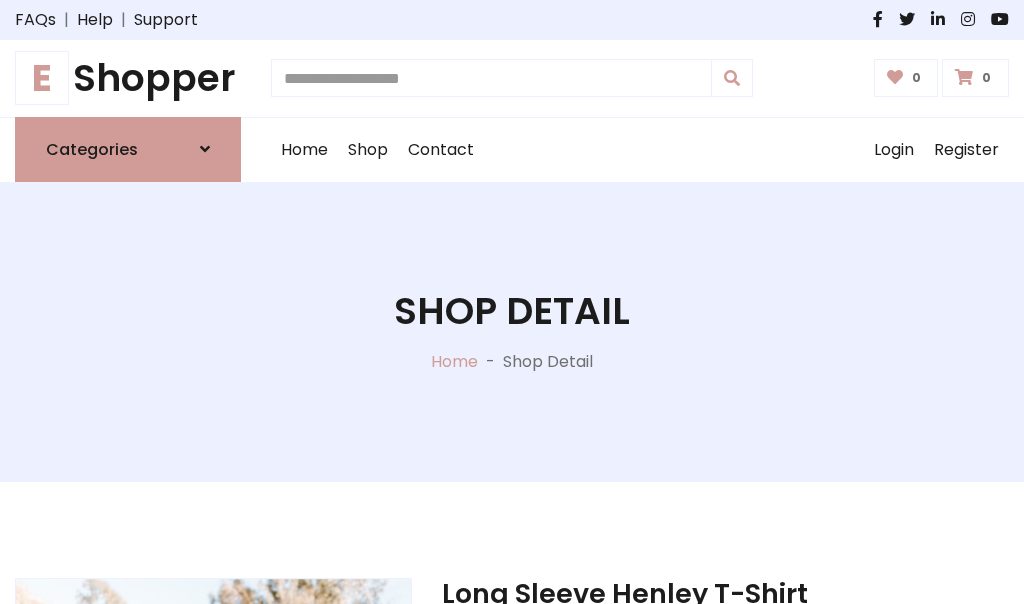 click on "M" at bounding box center [650, 774] 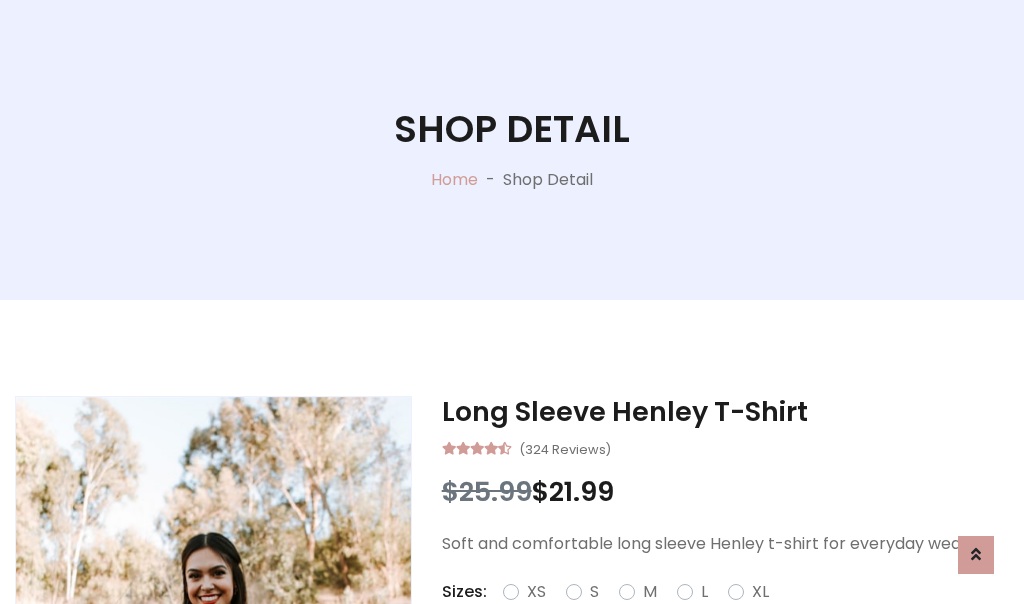click on "Red" at bounding box center (732, 616) 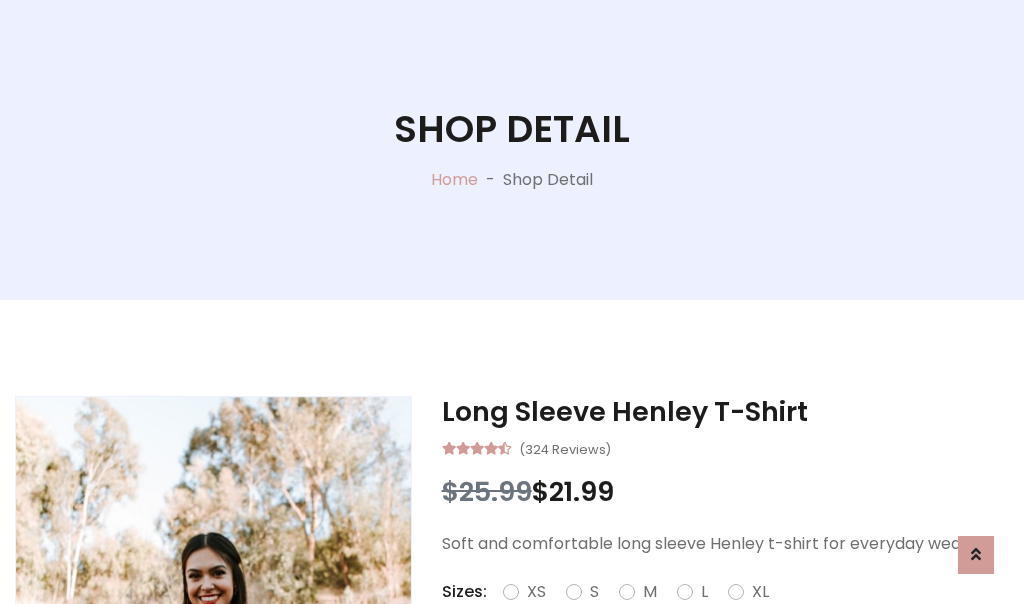 scroll, scrollTop: 206, scrollLeft: 0, axis: vertical 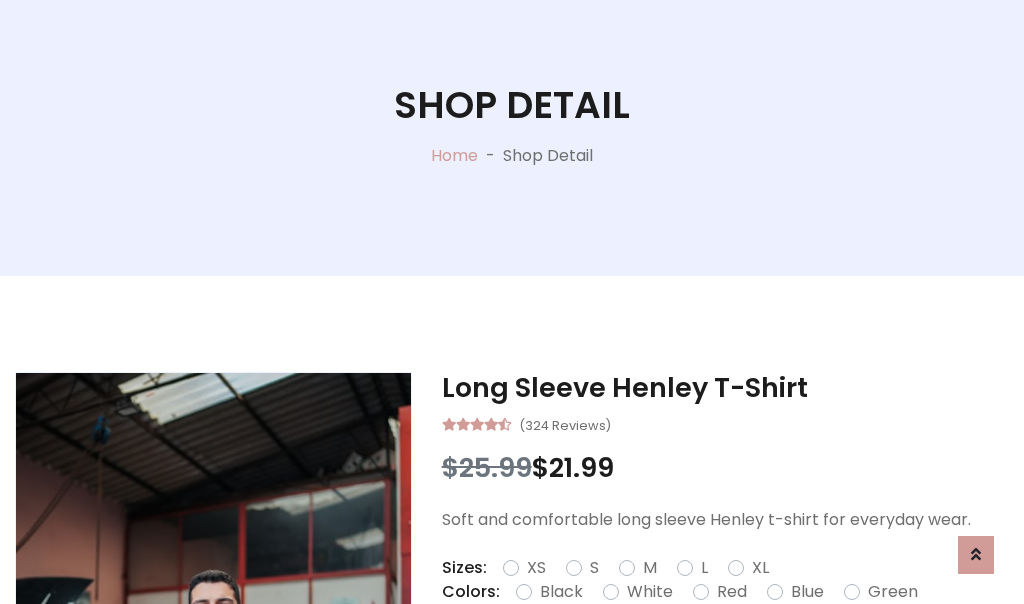 click on "Add To Cart" at bounding box center (663, 655) 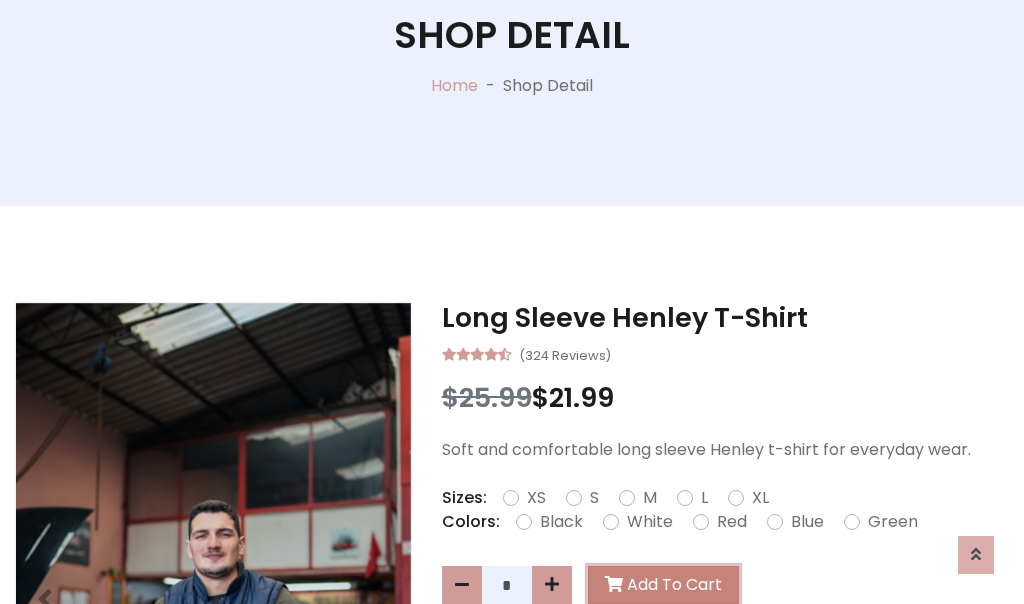 scroll, scrollTop: 0, scrollLeft: 0, axis: both 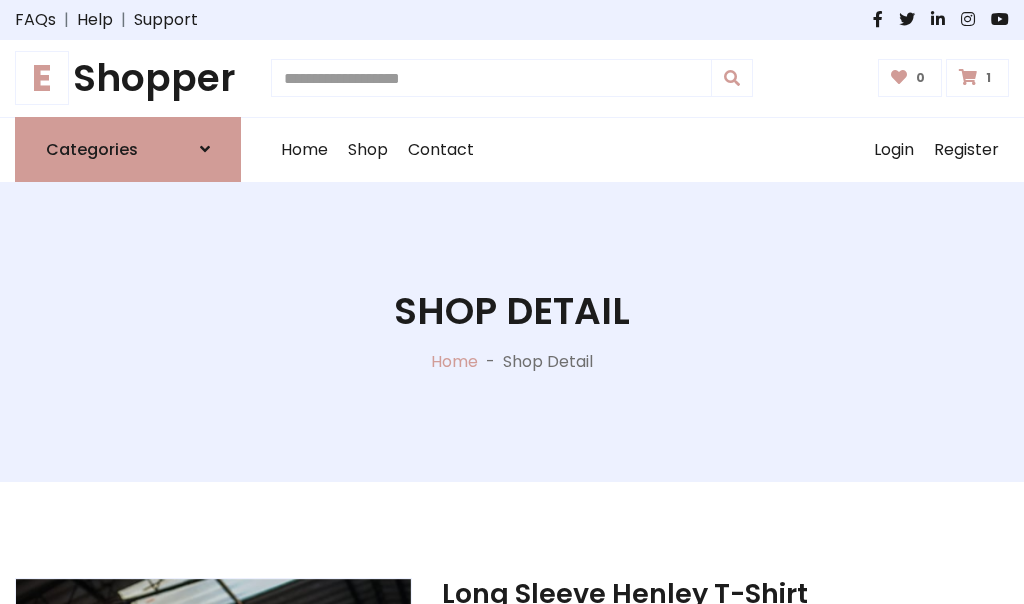 click at bounding box center (968, 77) 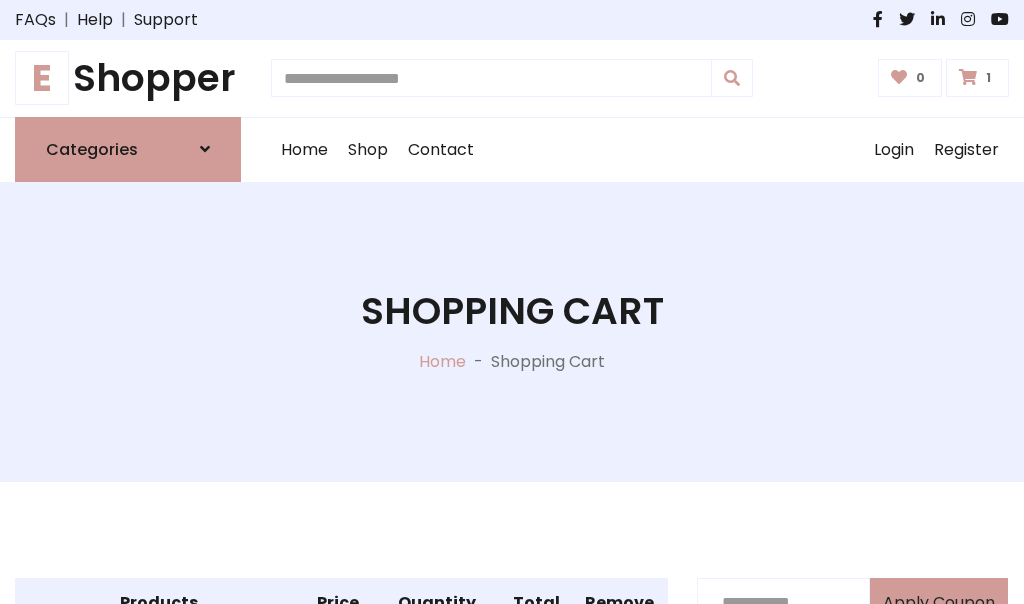 scroll, scrollTop: 474, scrollLeft: 0, axis: vertical 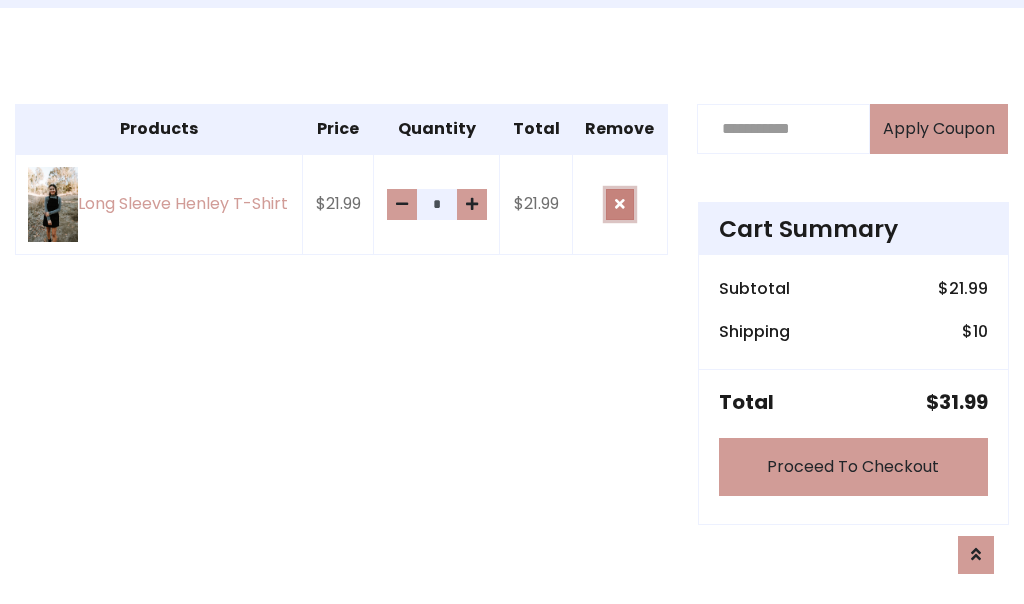 click at bounding box center [620, 204] 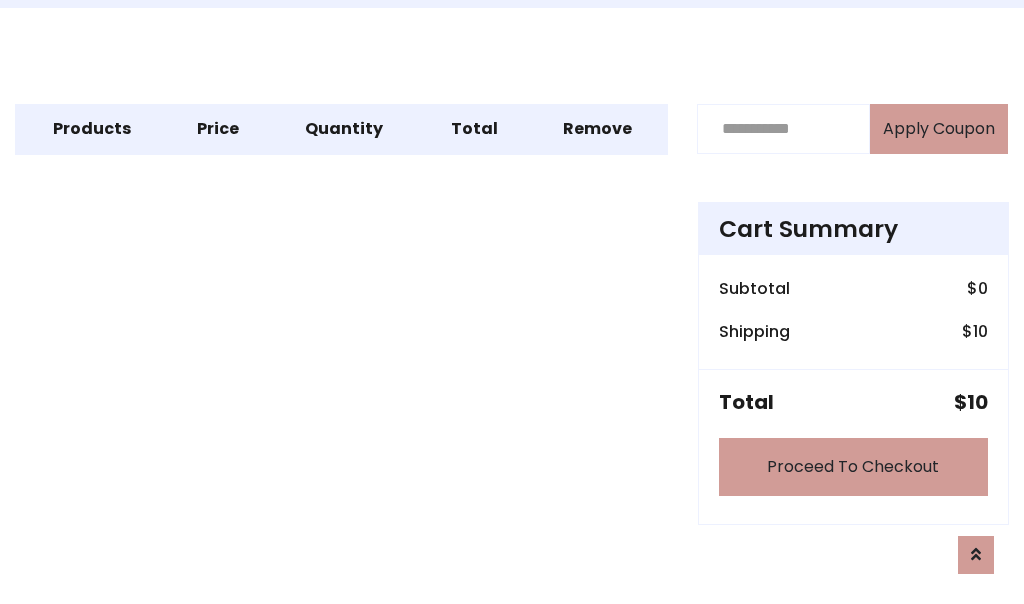 scroll, scrollTop: 247, scrollLeft: 0, axis: vertical 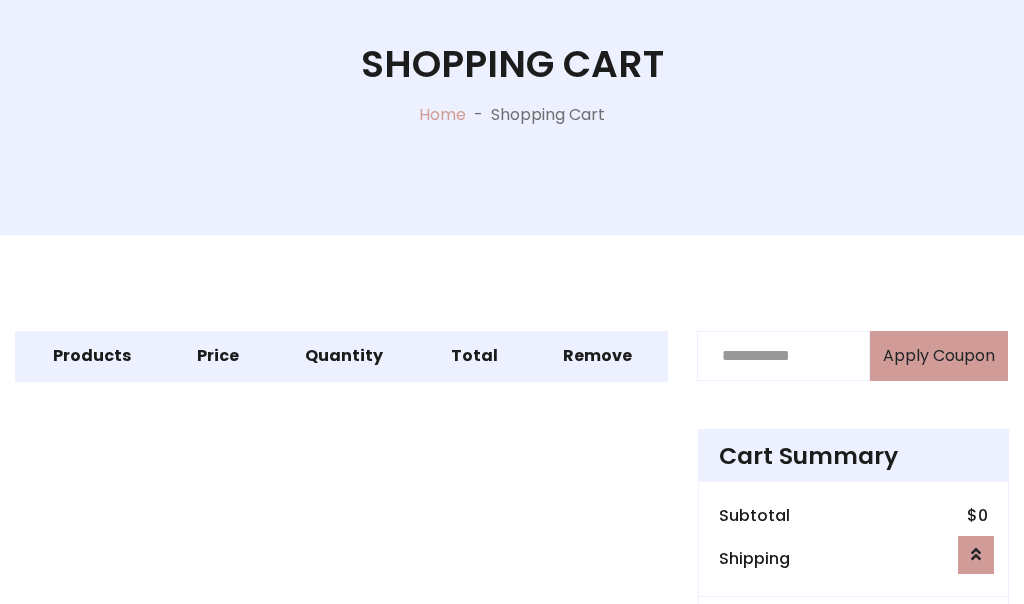 click on "Proceed To Checkout" at bounding box center (853, 694) 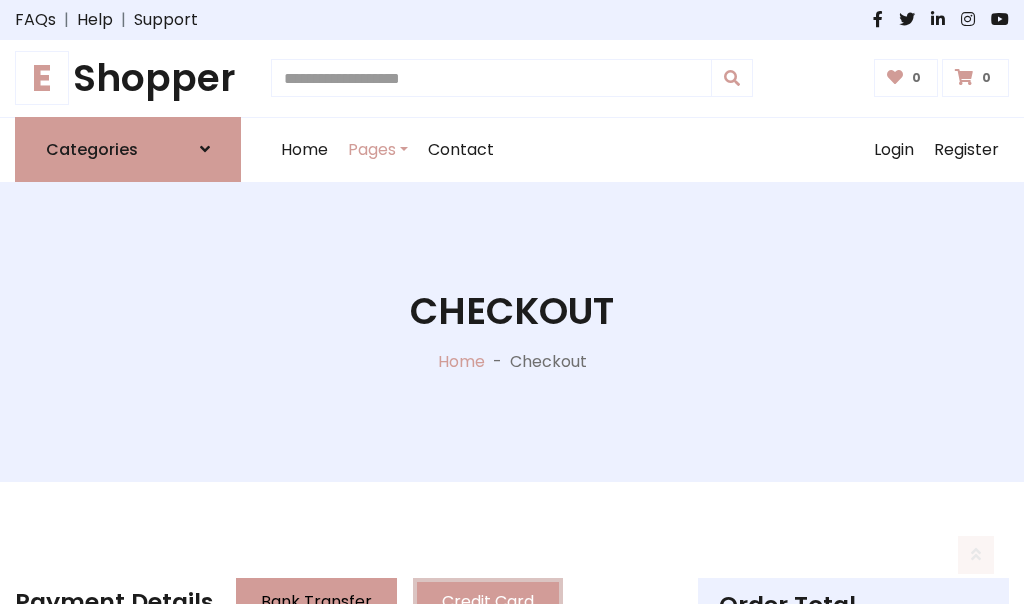 scroll, scrollTop: 137, scrollLeft: 0, axis: vertical 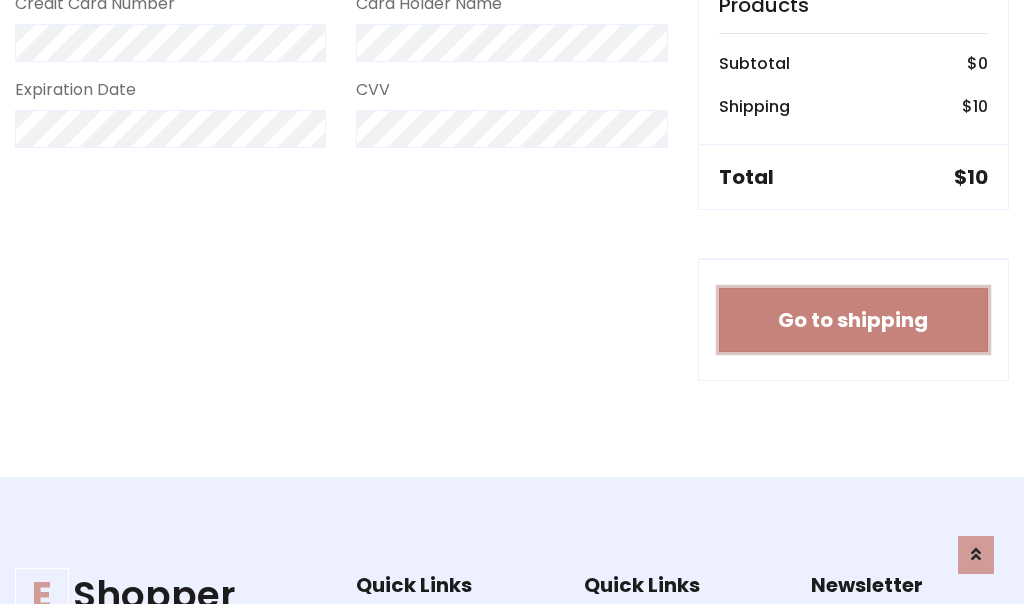 click on "Go to shipping" at bounding box center [853, 320] 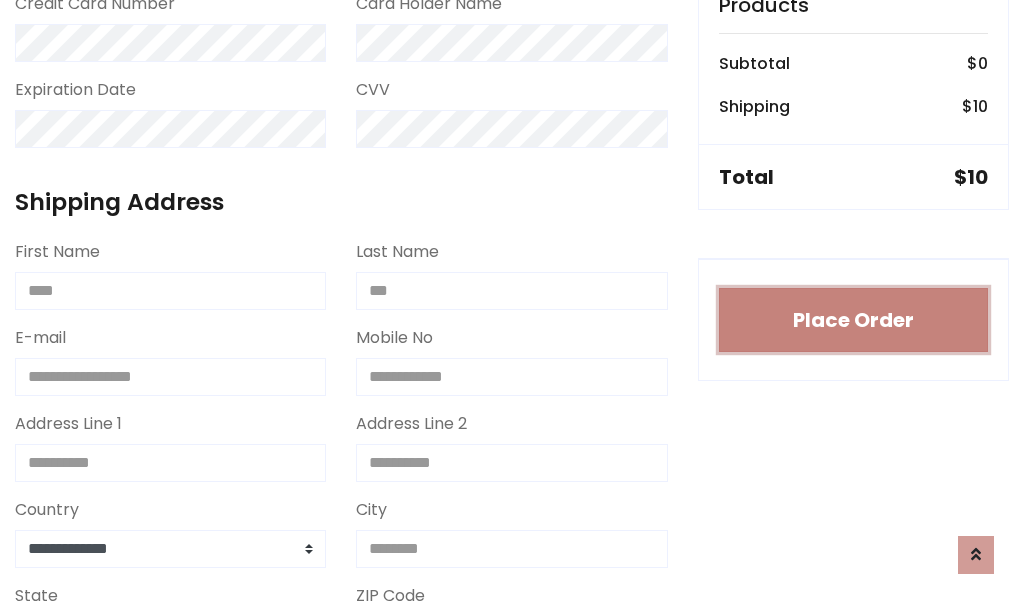 type 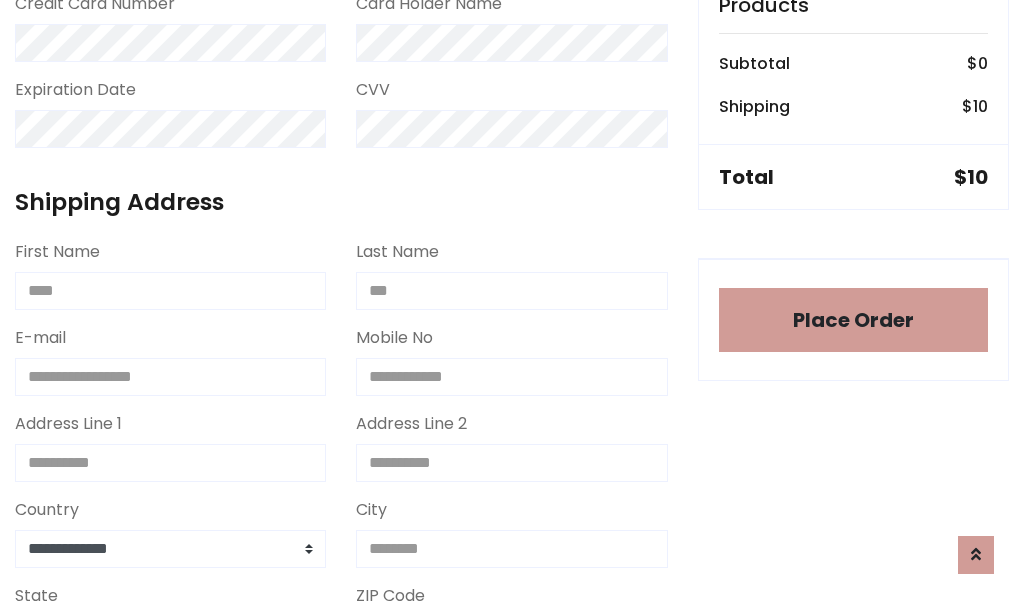 scroll, scrollTop: 1216, scrollLeft: 0, axis: vertical 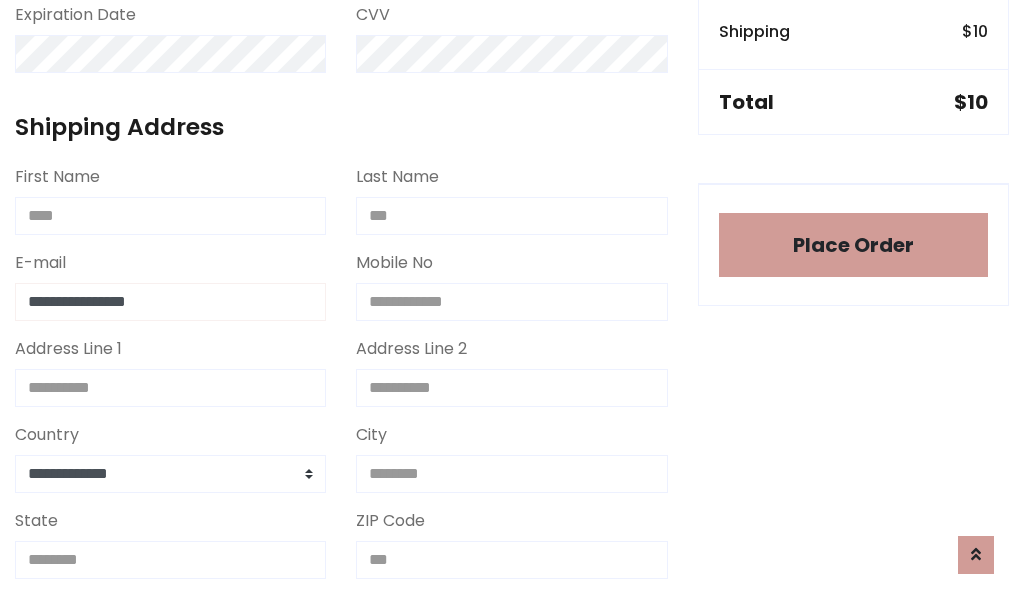 type on "**********" 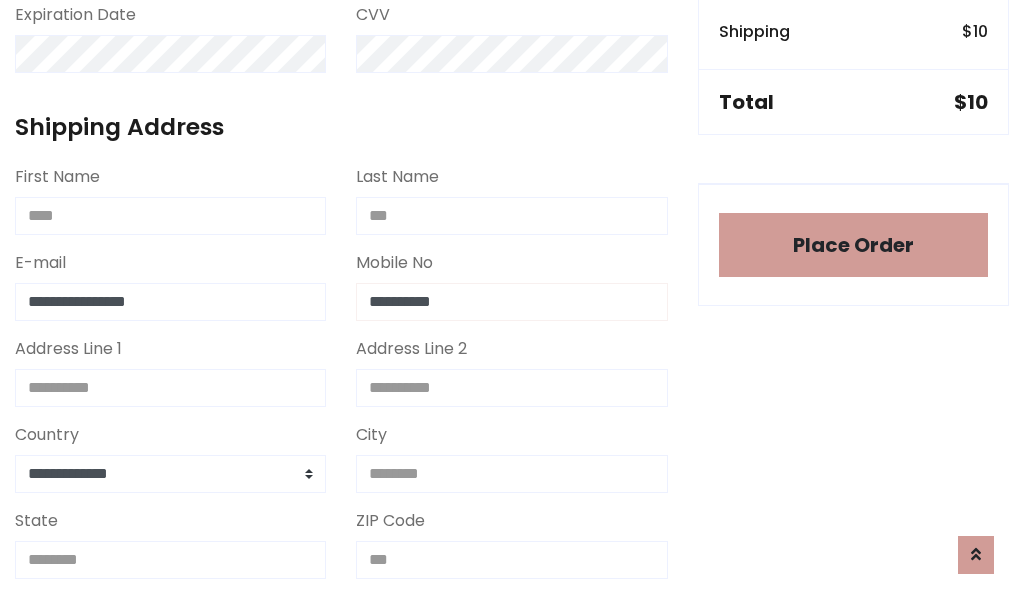 type on "**********" 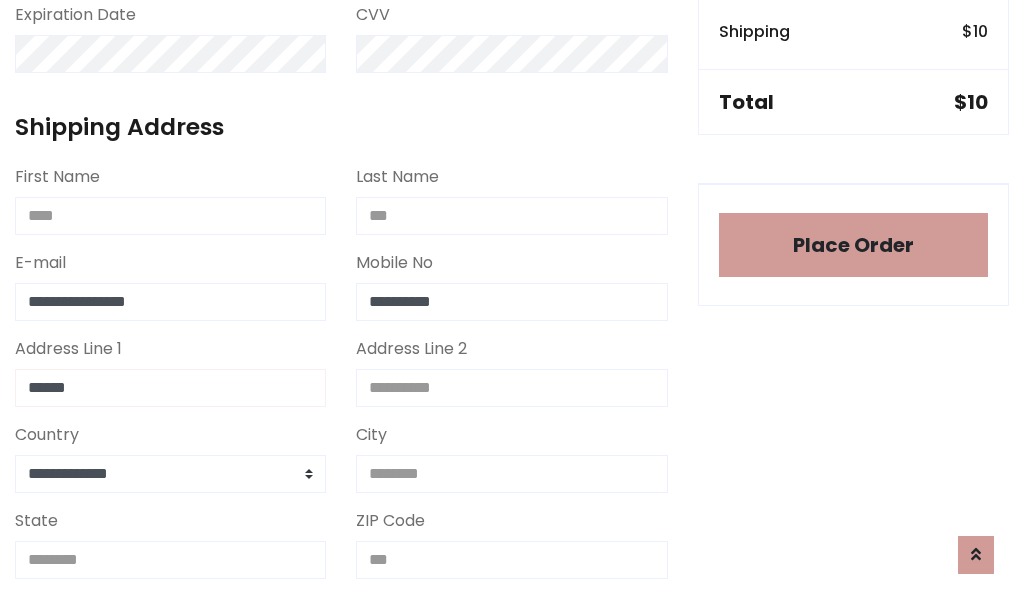 type on "******" 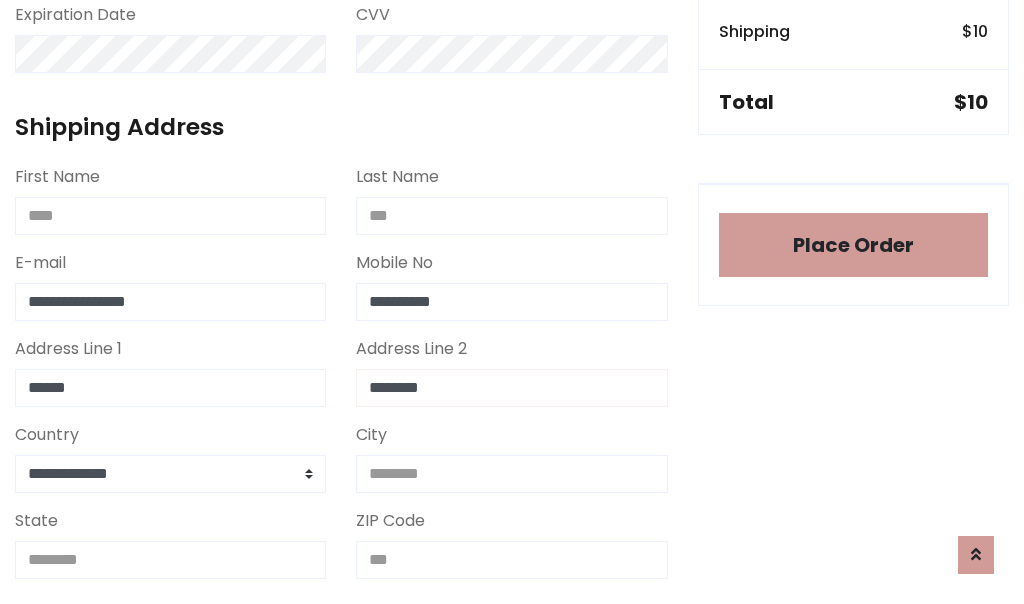 type on "********" 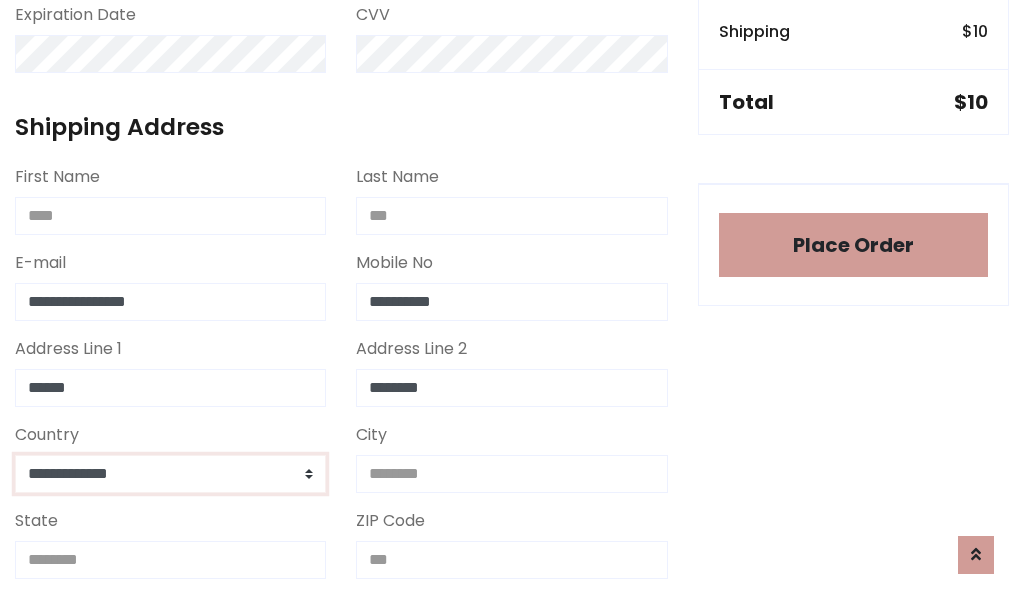select on "*******" 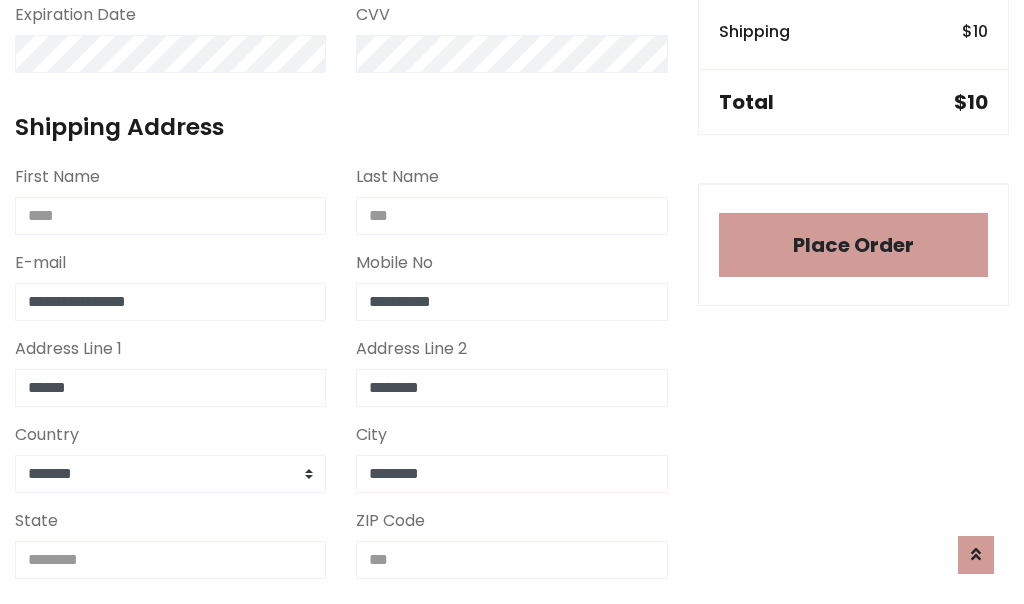 type on "********" 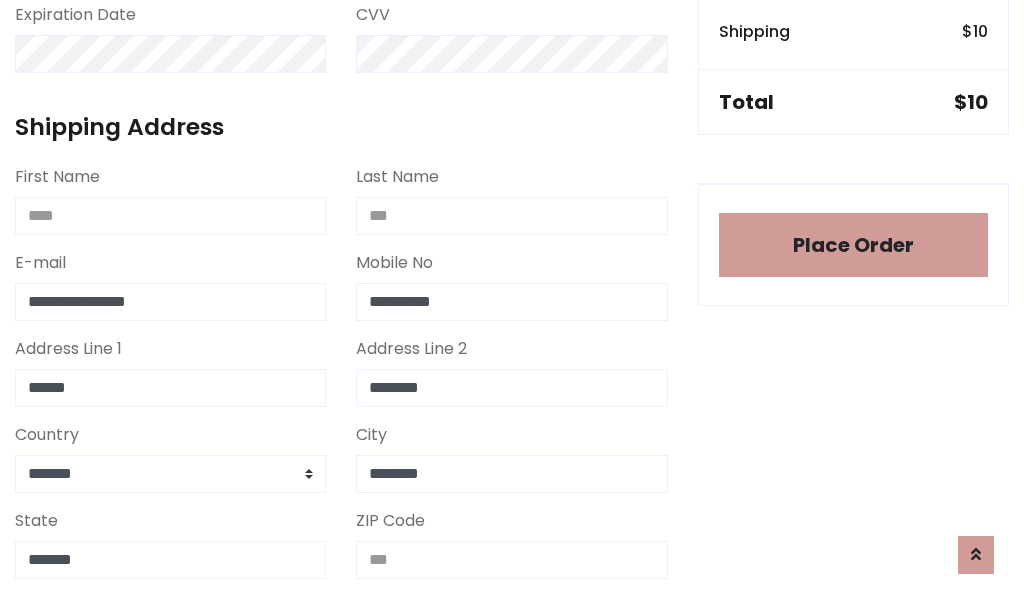 type on "*******" 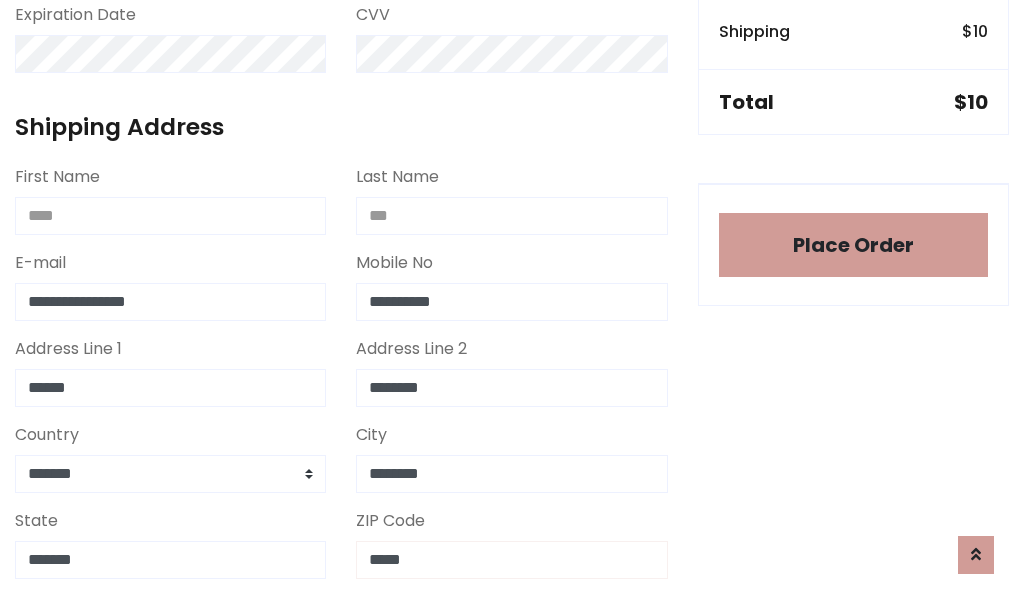 scroll, scrollTop: 403, scrollLeft: 0, axis: vertical 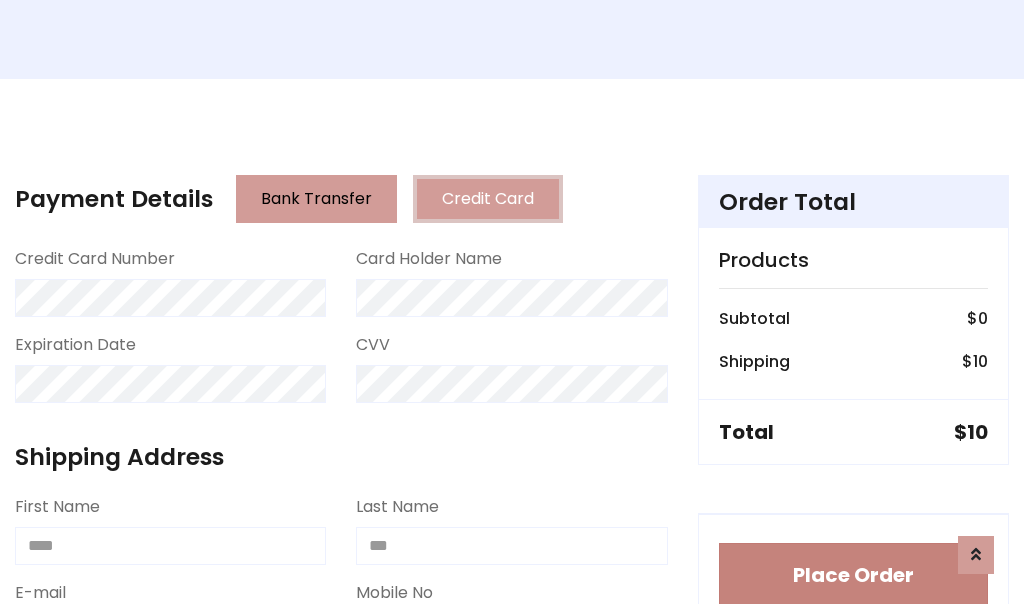type on "*****" 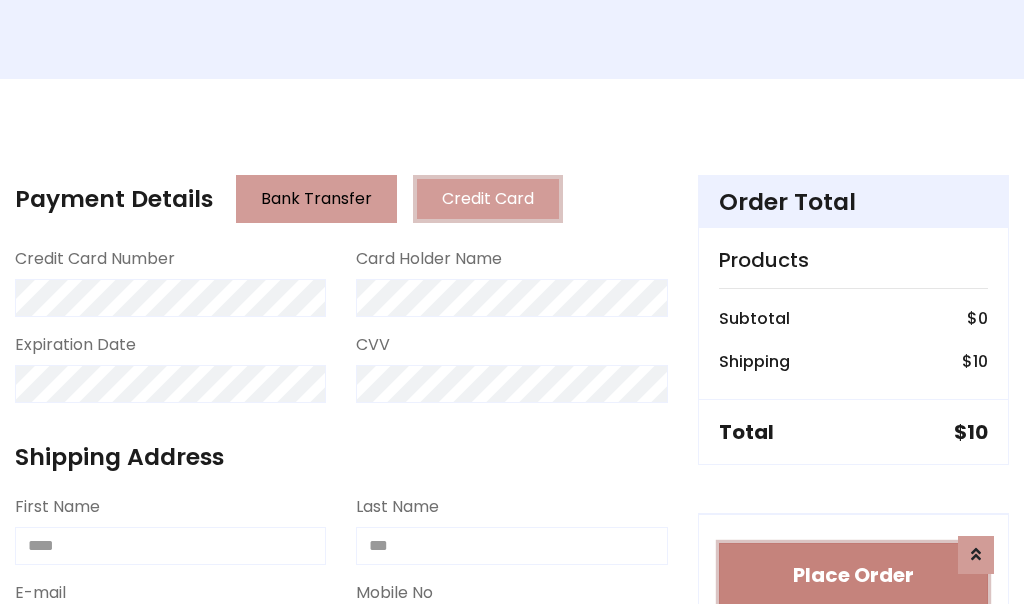 click on "Place Order" at bounding box center [853, 575] 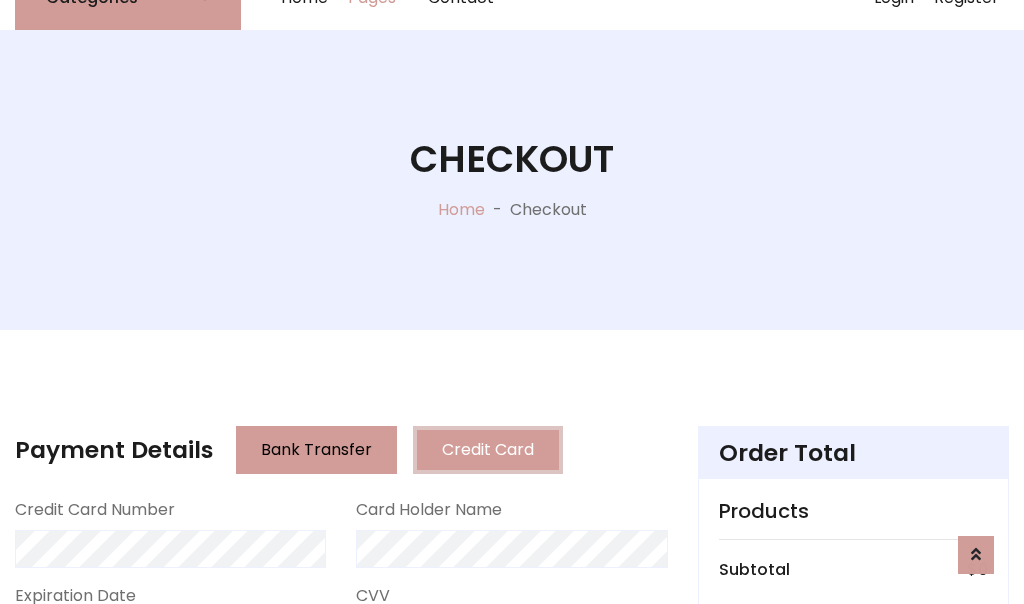 scroll, scrollTop: 0, scrollLeft: 0, axis: both 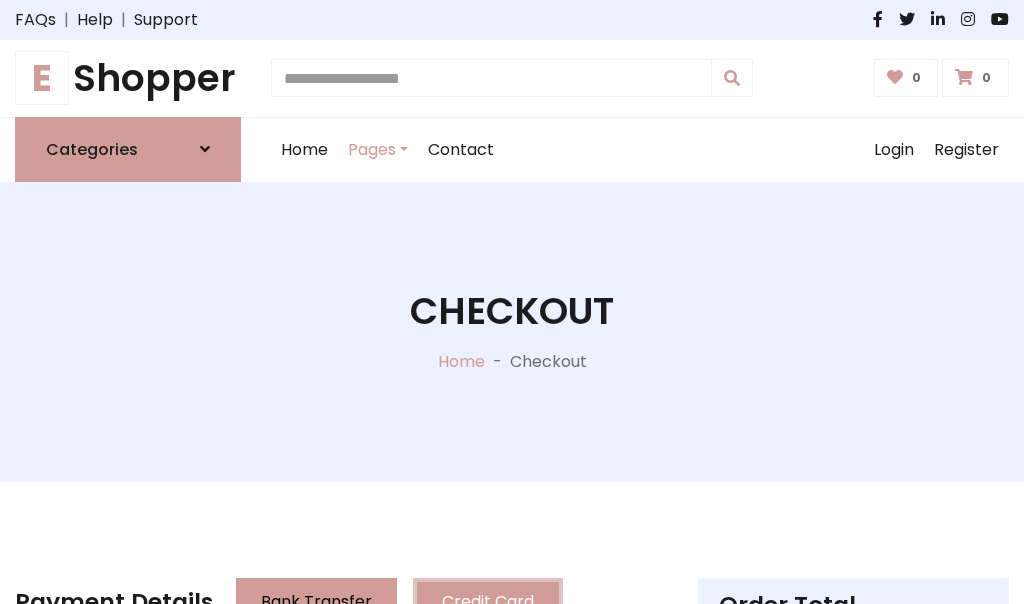 click on "E Shopper" at bounding box center (128, 78) 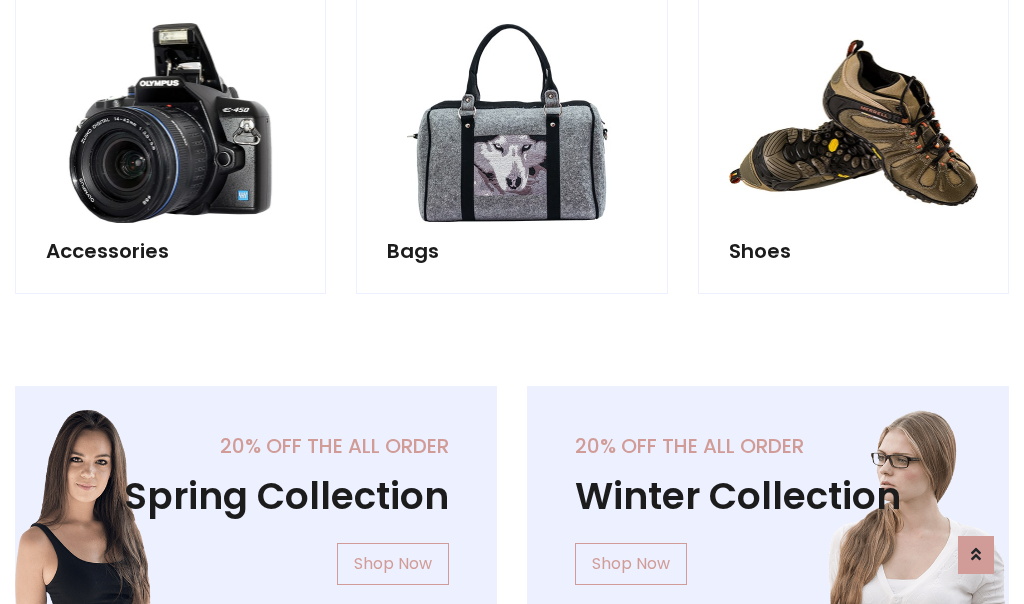 scroll, scrollTop: 770, scrollLeft: 0, axis: vertical 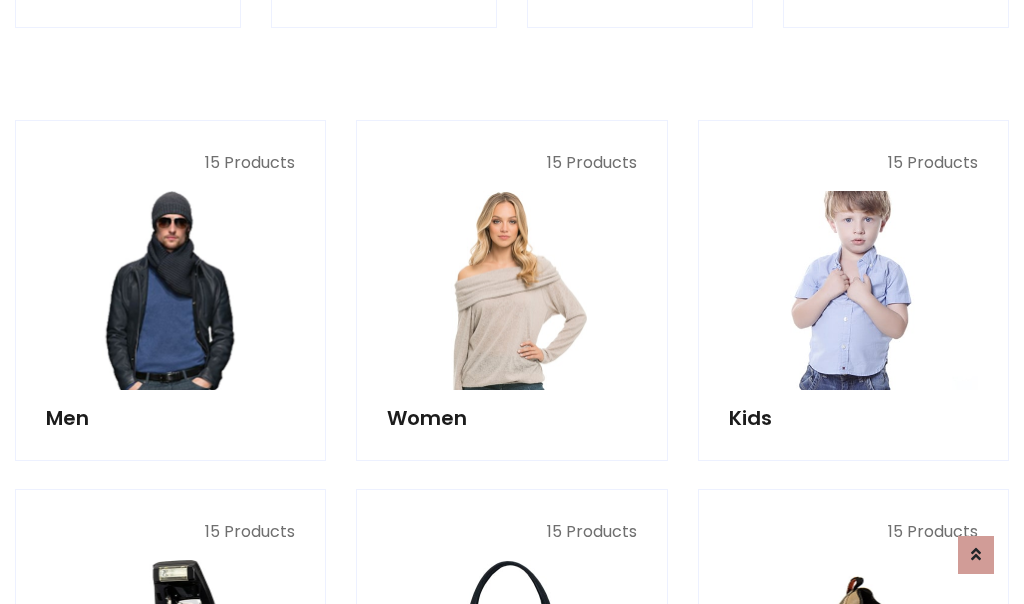 click at bounding box center [853, 290] 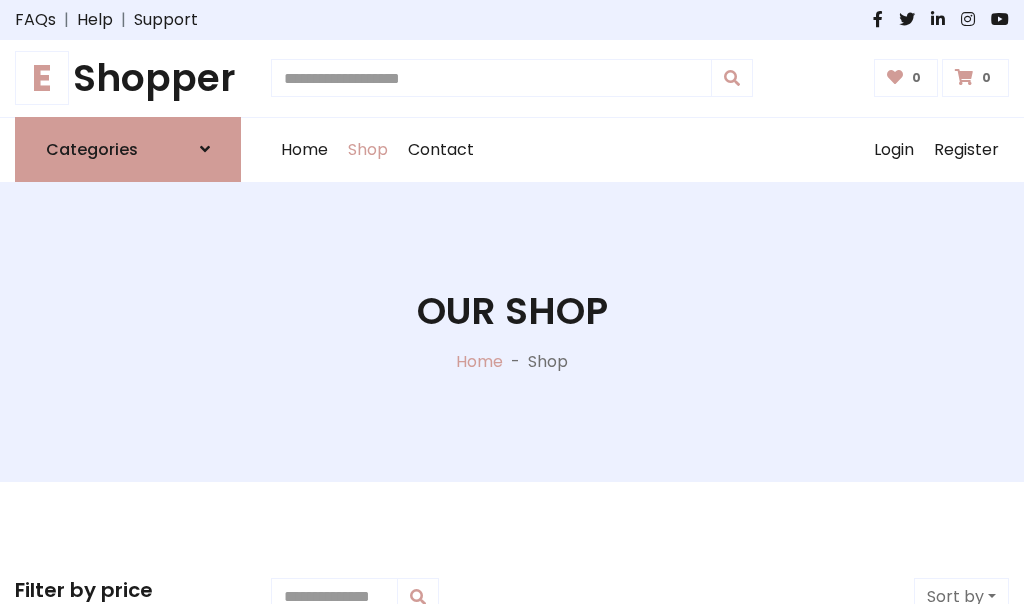 scroll, scrollTop: 549, scrollLeft: 0, axis: vertical 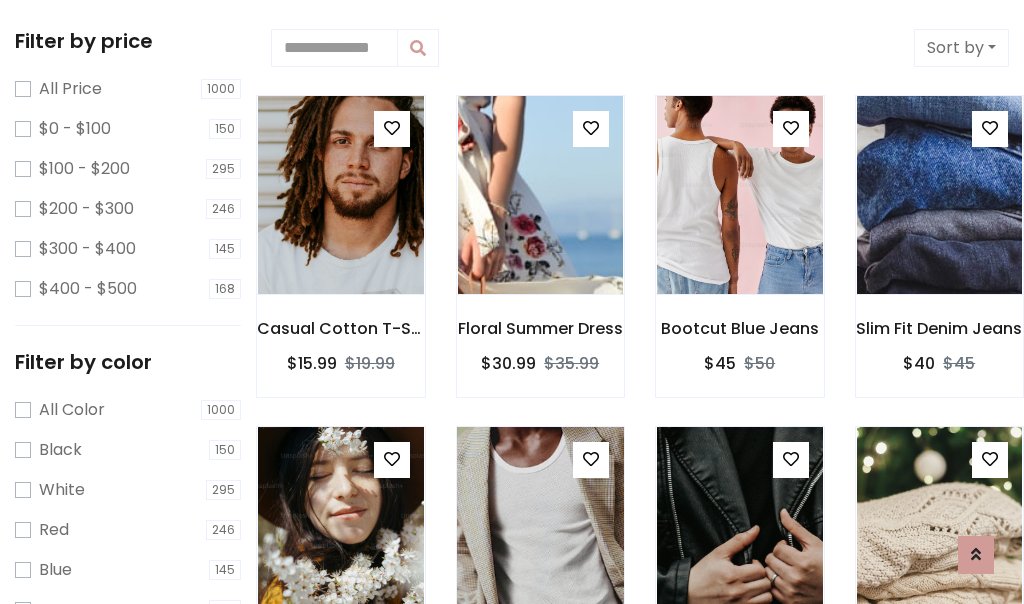 click at bounding box center (591, 459) 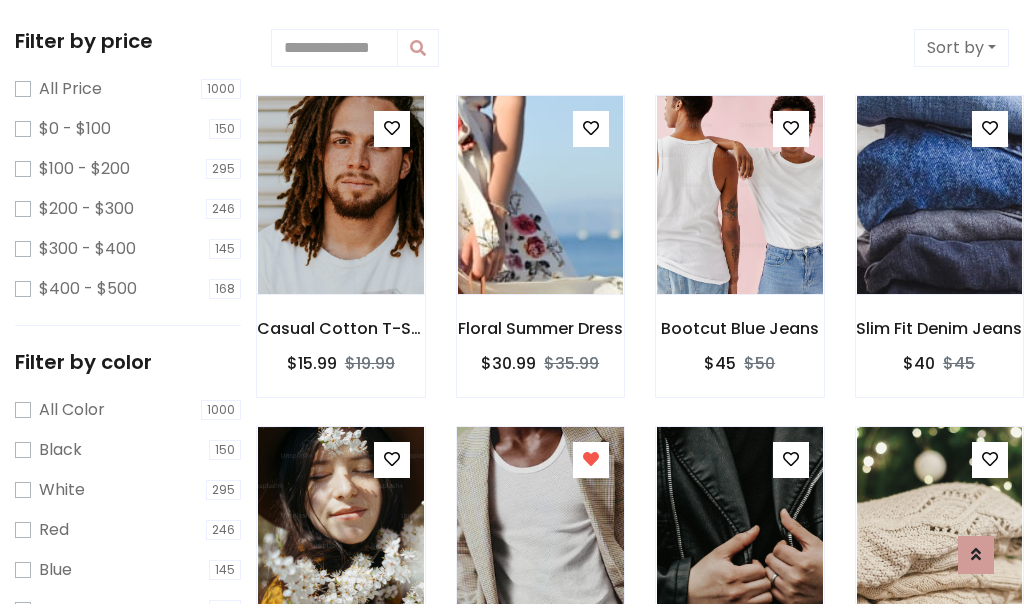 click at bounding box center (540, 526) 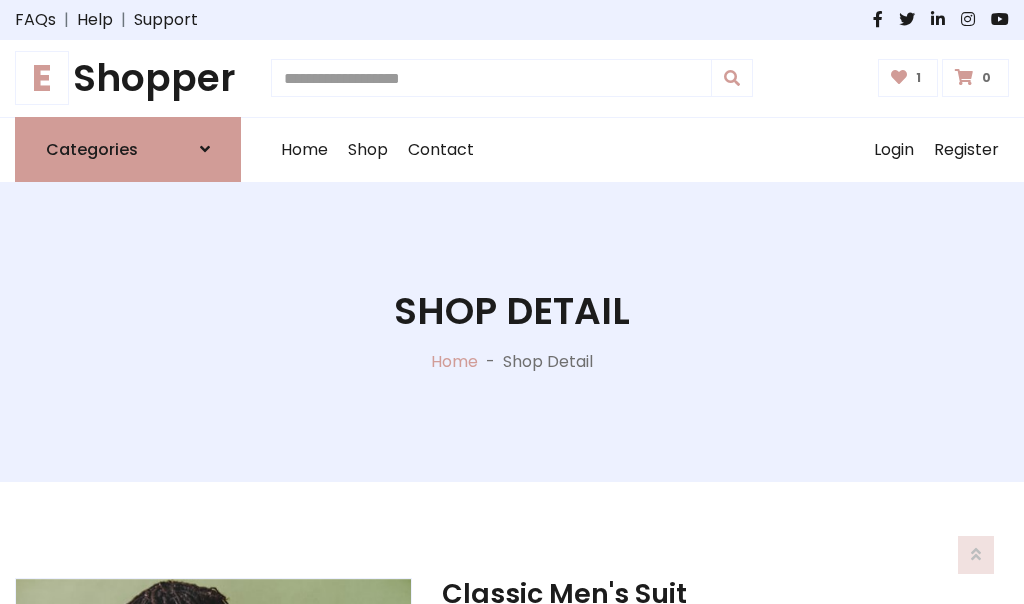 scroll, scrollTop: 262, scrollLeft: 0, axis: vertical 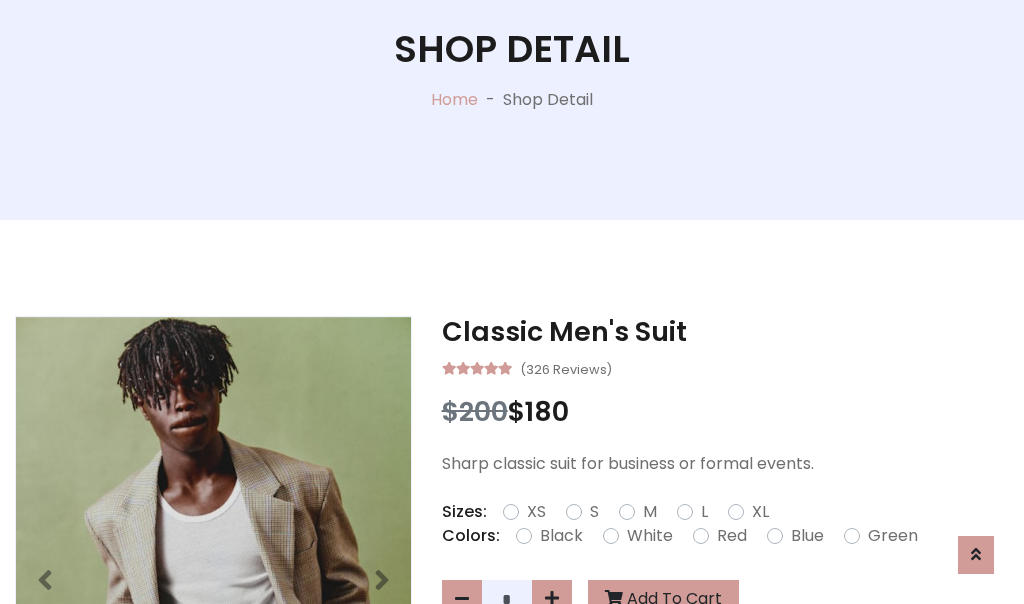 click on "XL" at bounding box center (760, 512) 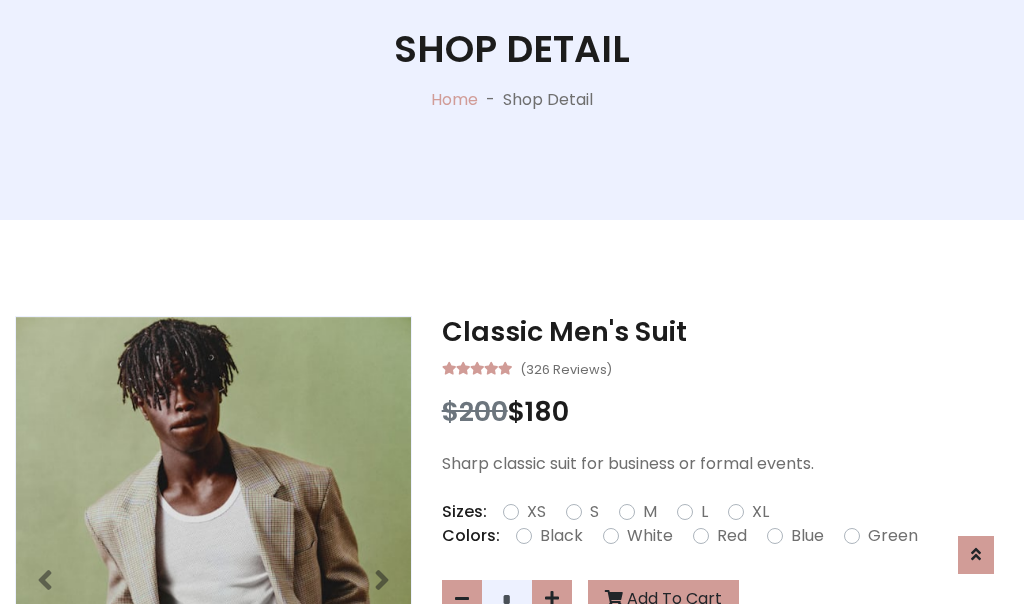 click on "Black" at bounding box center (561, 536) 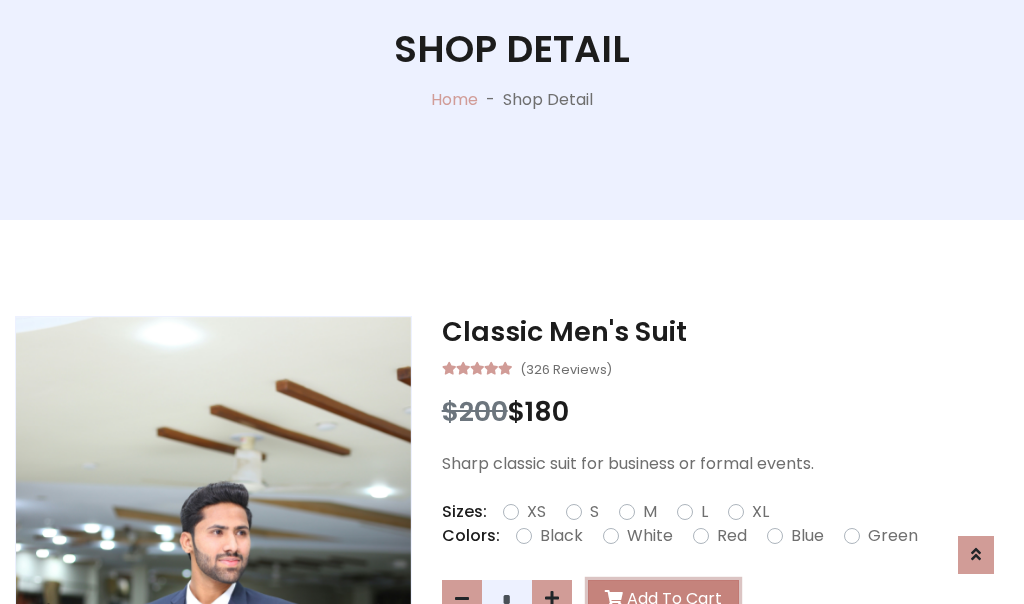 click on "Add To Cart" at bounding box center [663, 599] 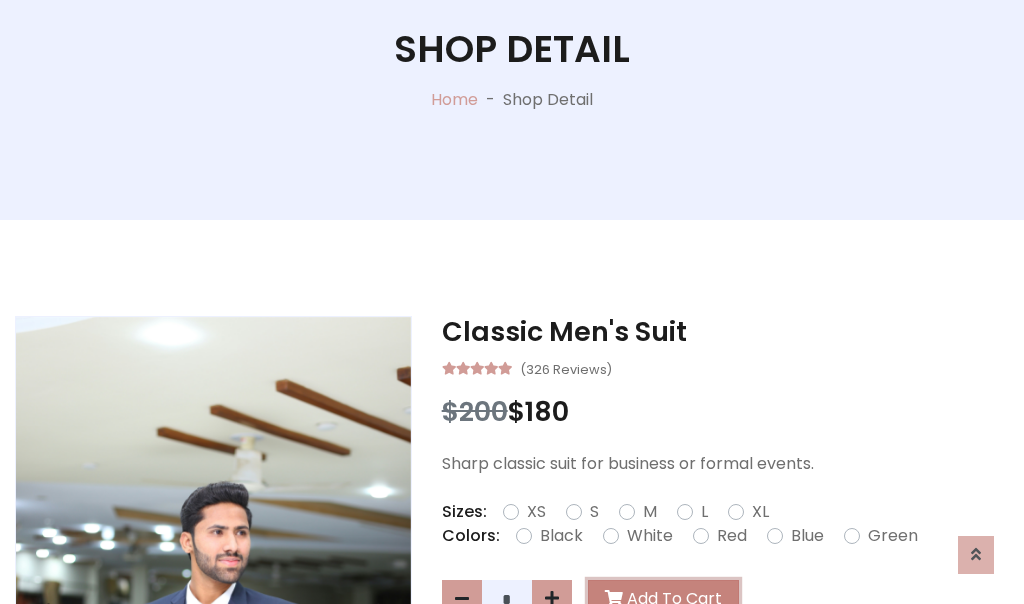 scroll, scrollTop: 0, scrollLeft: 0, axis: both 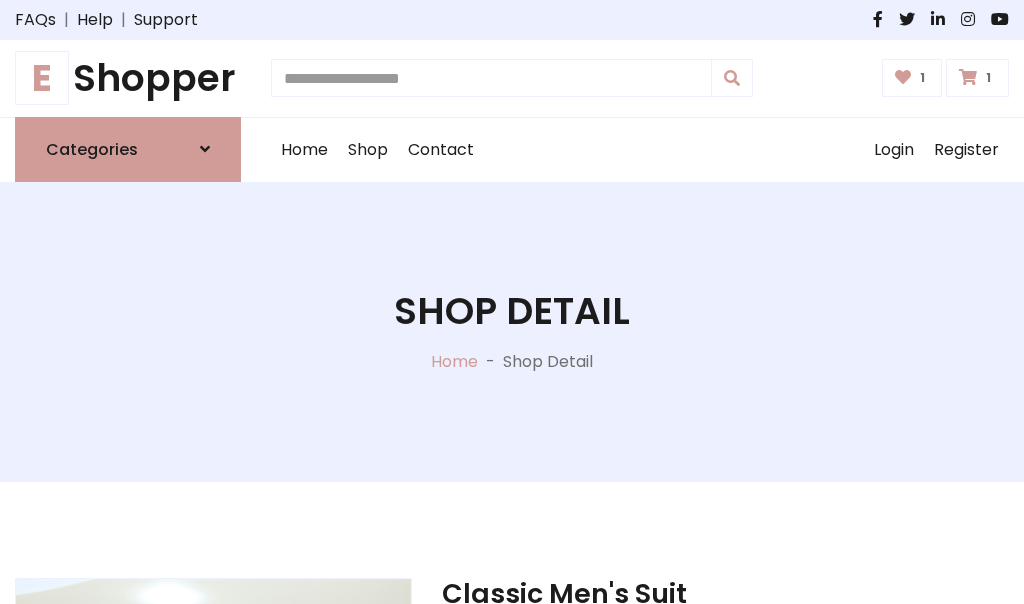 click at bounding box center (968, 77) 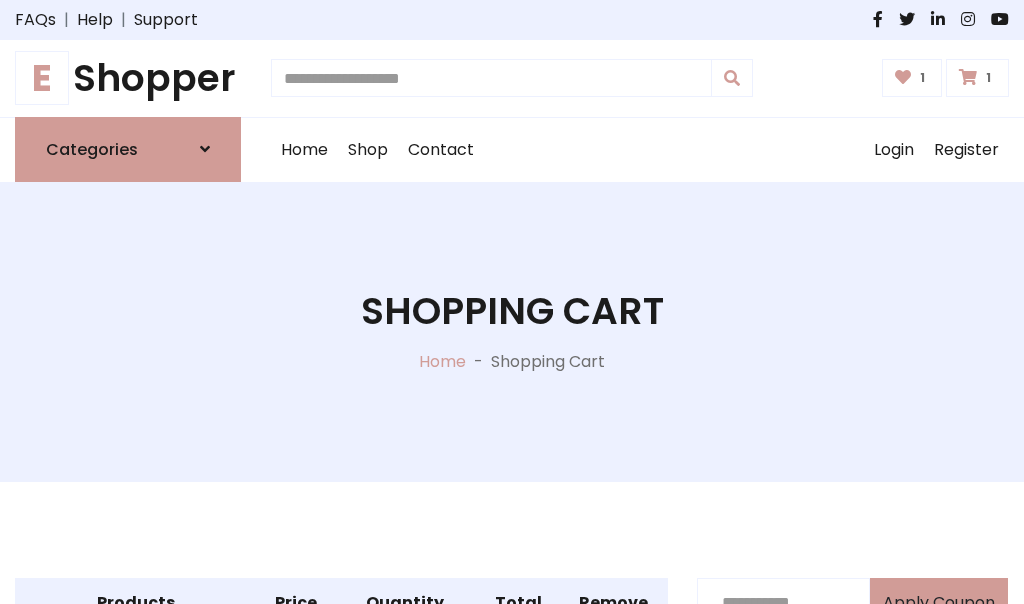 scroll, scrollTop: 570, scrollLeft: 0, axis: vertical 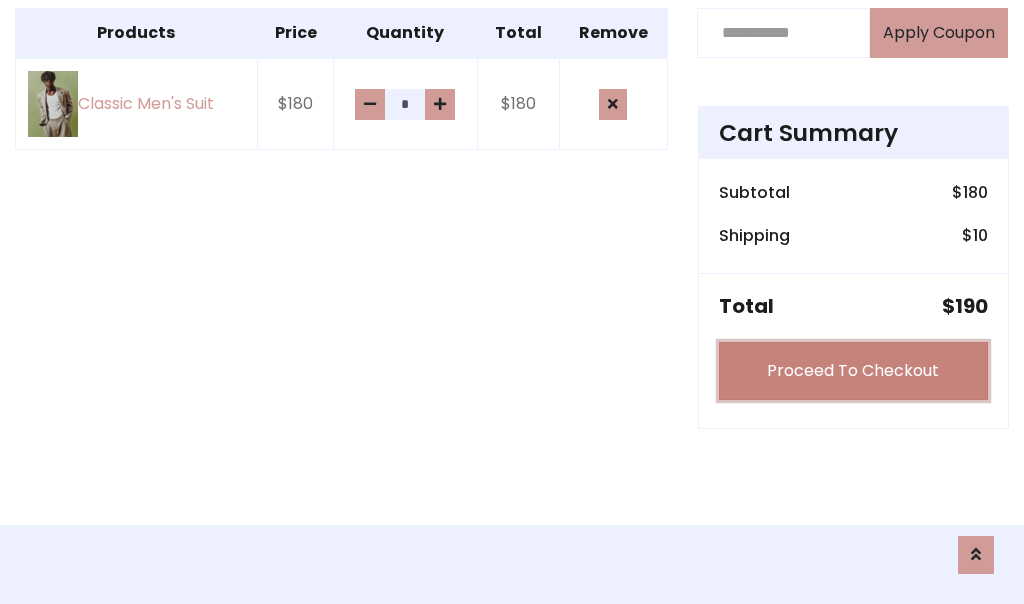 click on "Proceed To Checkout" at bounding box center (853, 371) 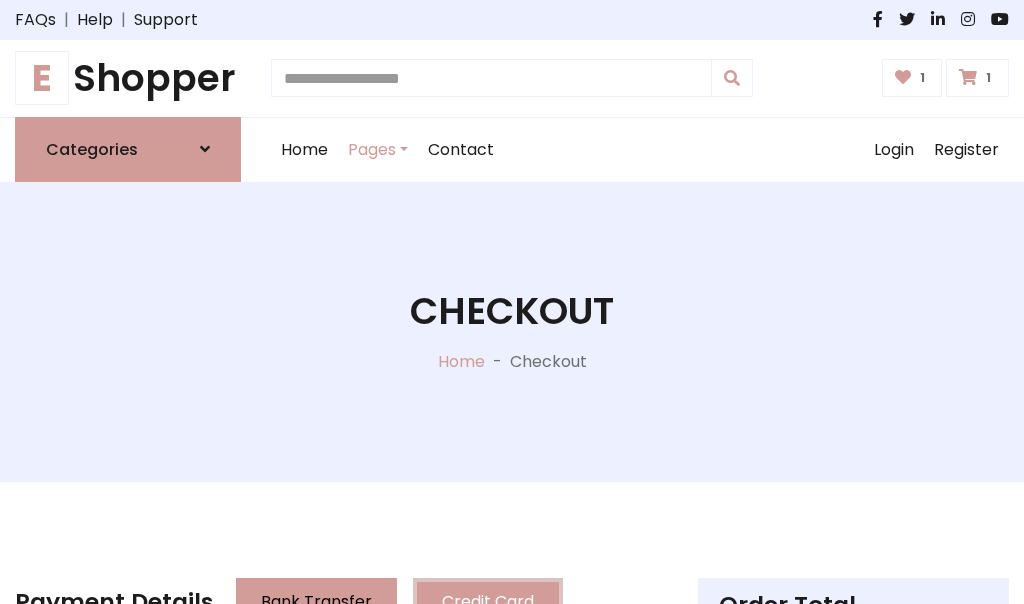 scroll, scrollTop: 201, scrollLeft: 0, axis: vertical 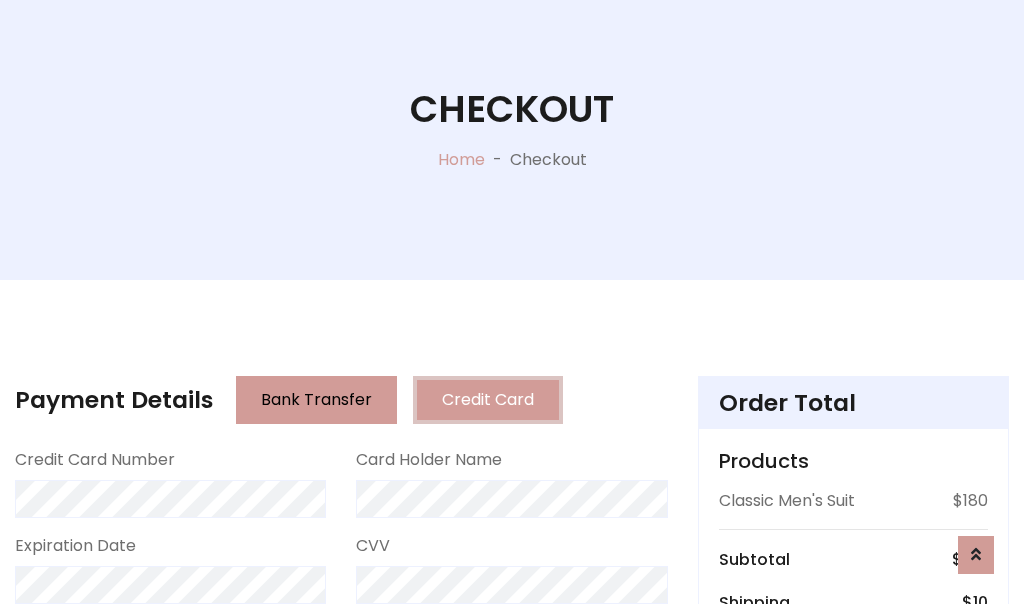click on "Go to shipping" at bounding box center [853, 816] 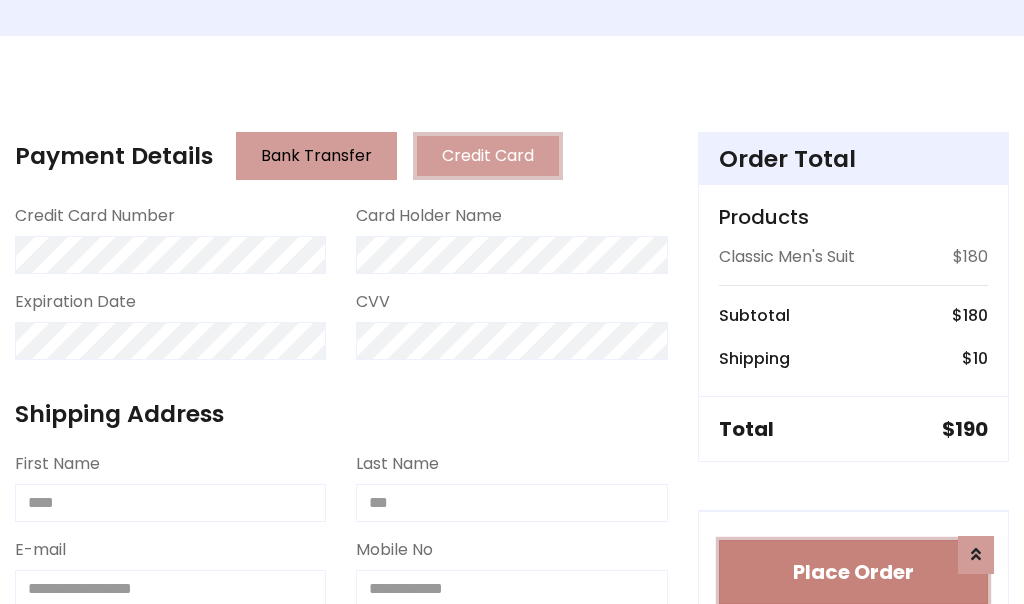 type 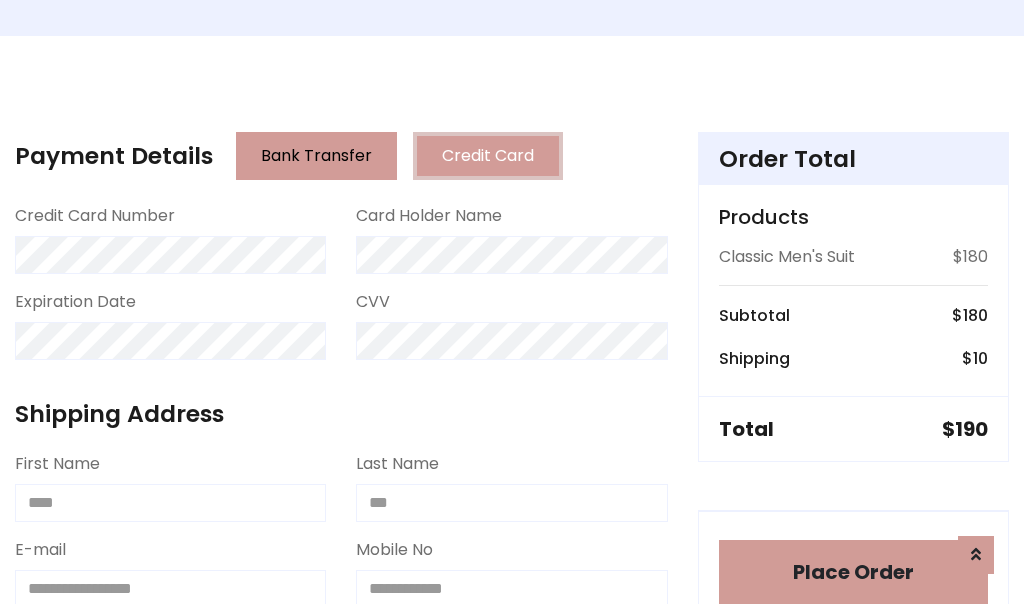 scroll, scrollTop: 1216, scrollLeft: 0, axis: vertical 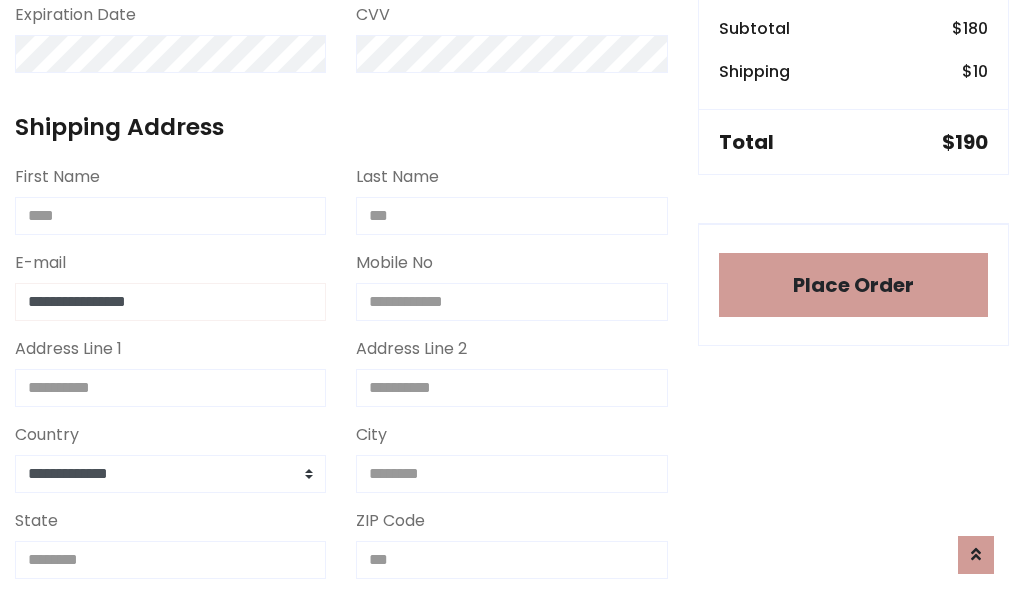 type on "**********" 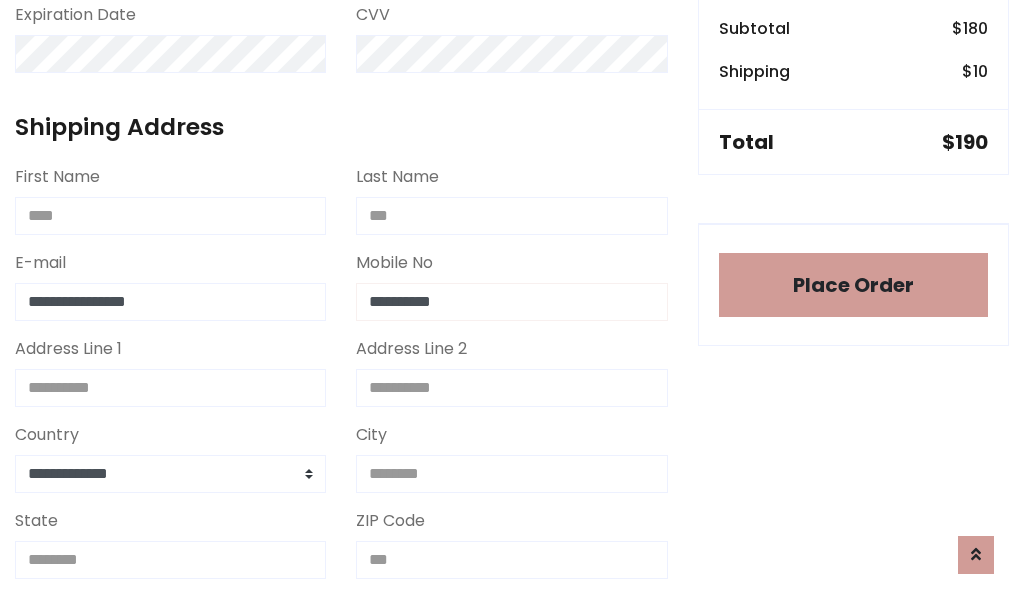 scroll, scrollTop: 573, scrollLeft: 0, axis: vertical 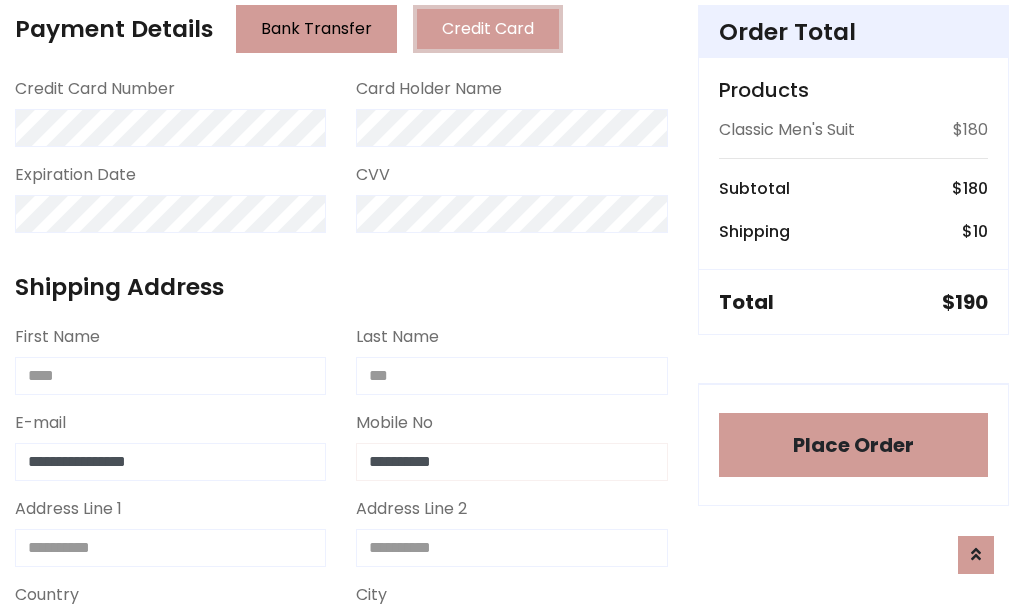 type on "**********" 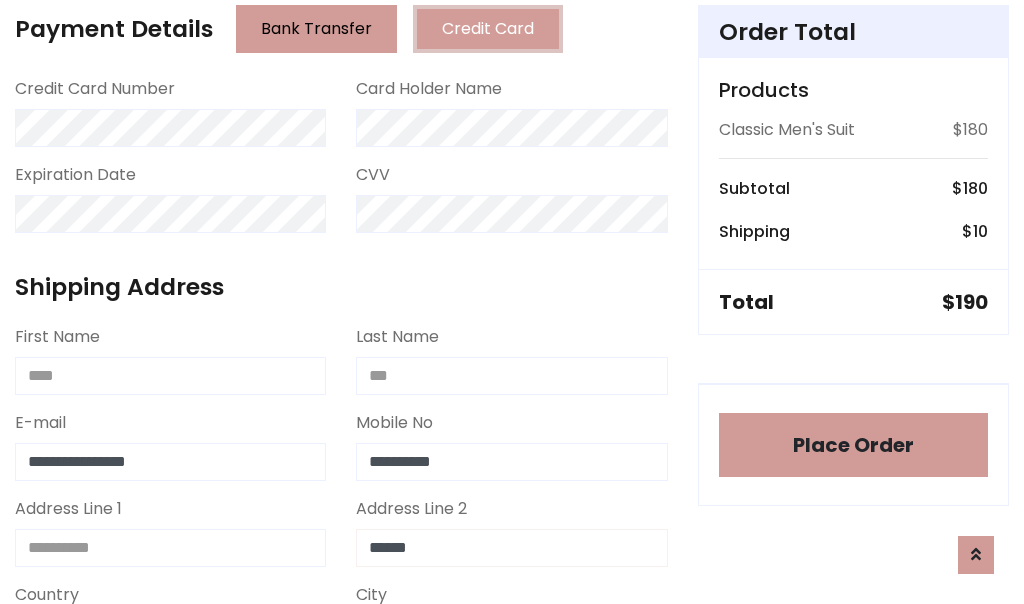 type on "******" 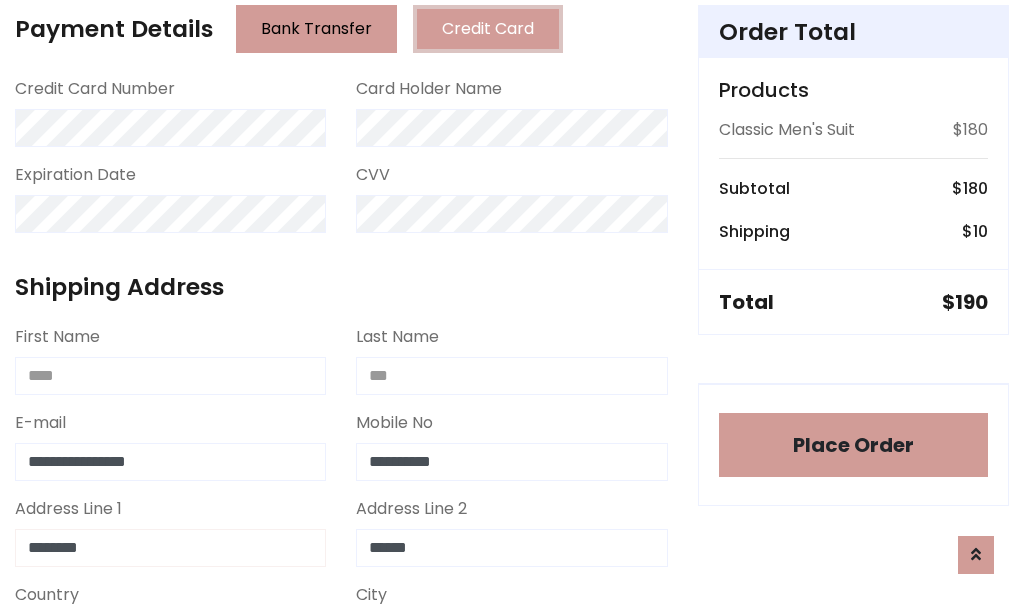 type on "********" 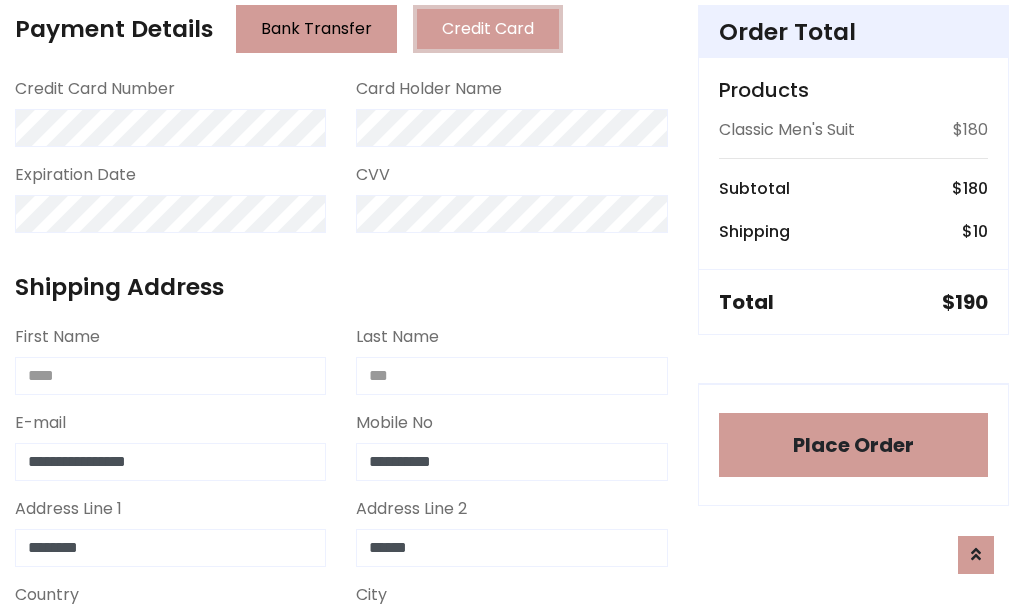select on "*******" 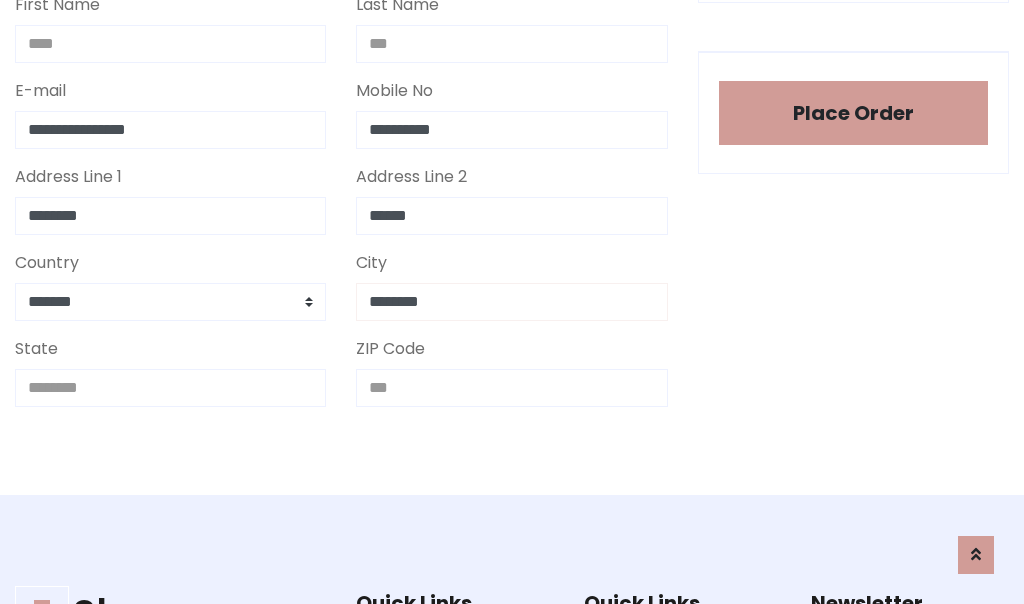 type on "********" 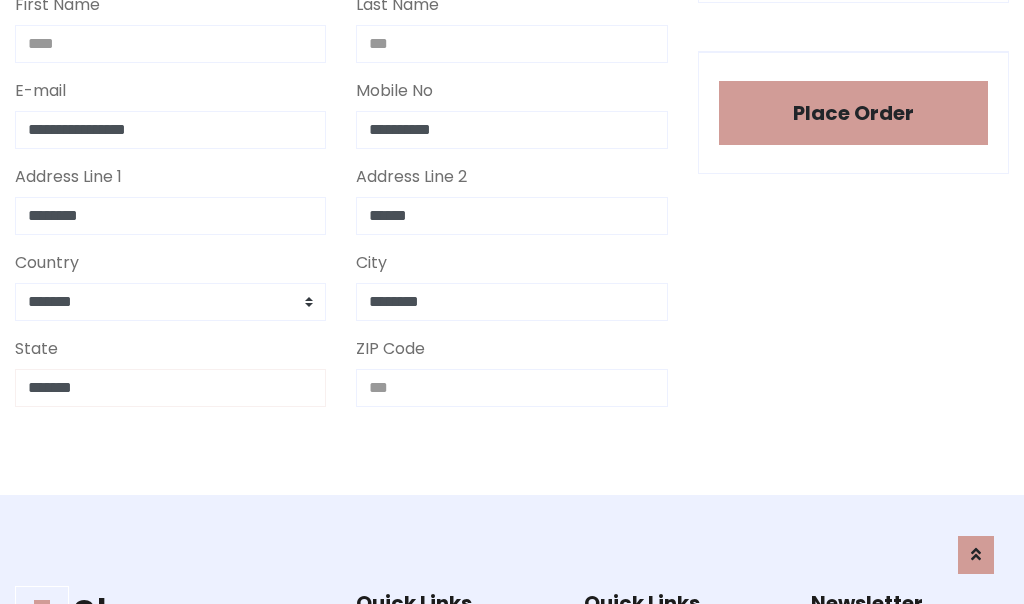 type on "*******" 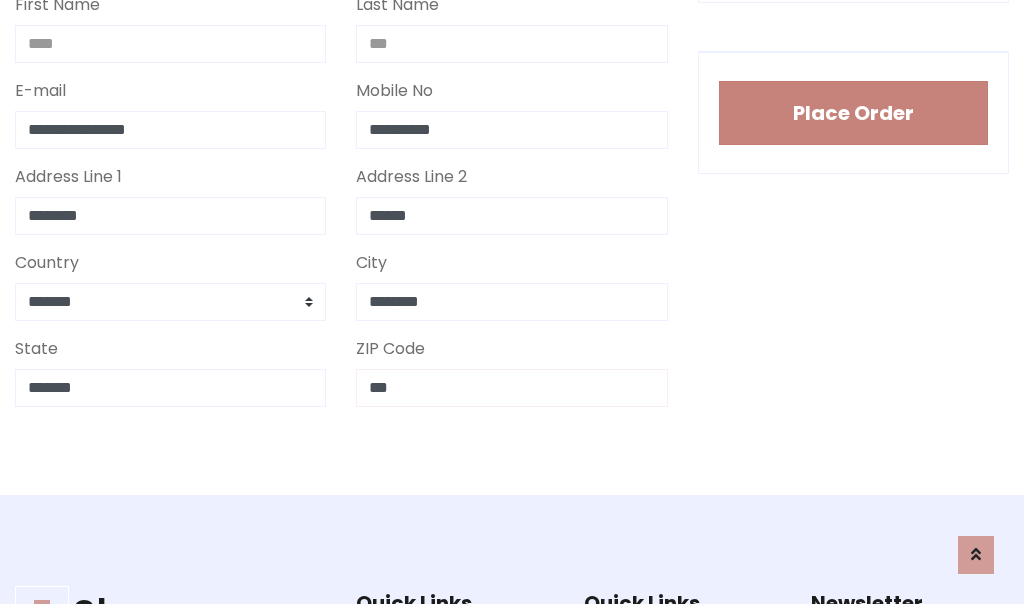 type on "***" 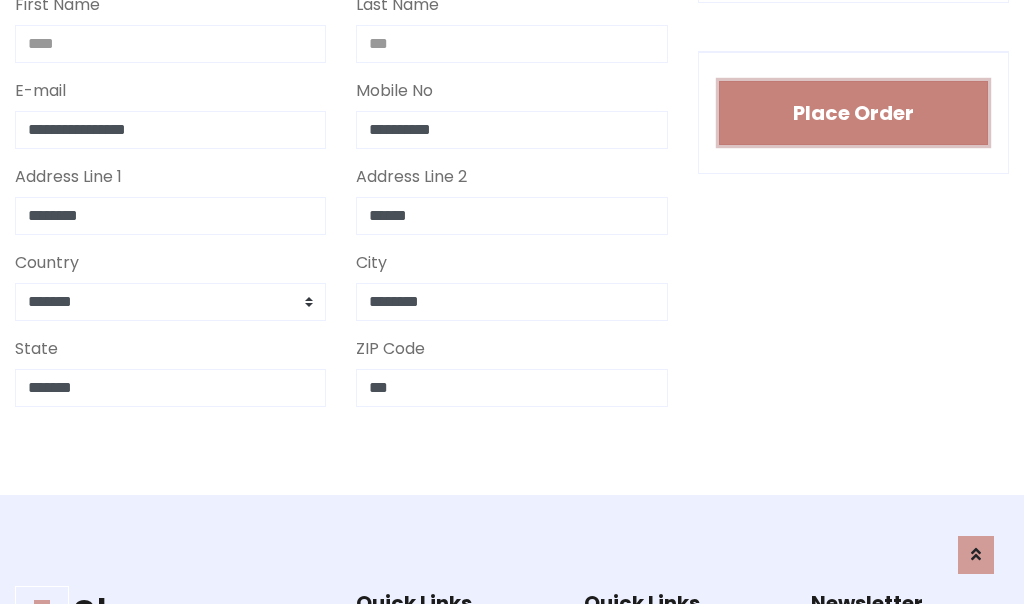 click on "Place Order" at bounding box center [853, 113] 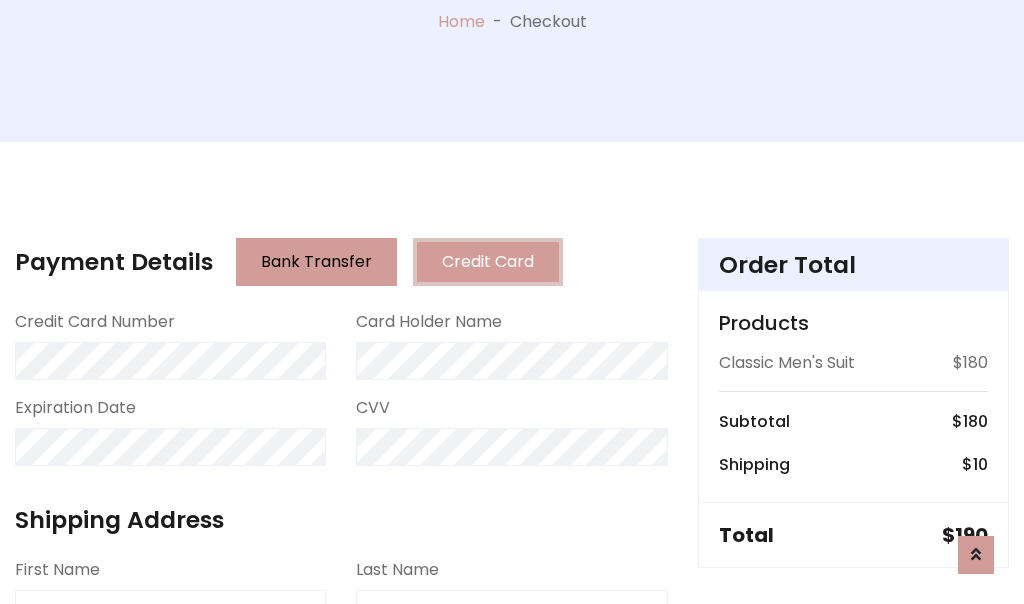 scroll, scrollTop: 0, scrollLeft: 0, axis: both 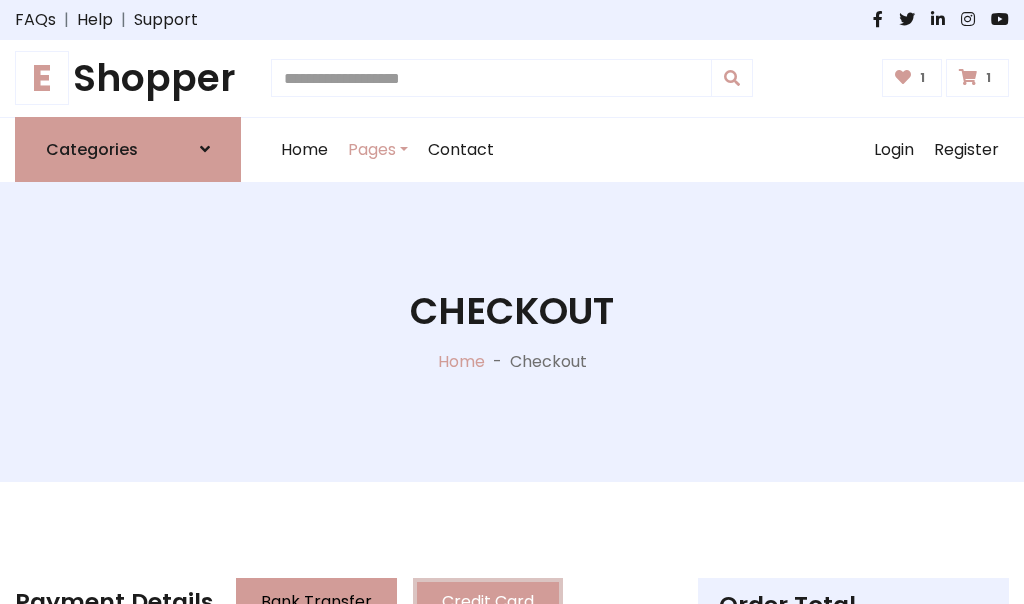 click on "E" at bounding box center (42, 78) 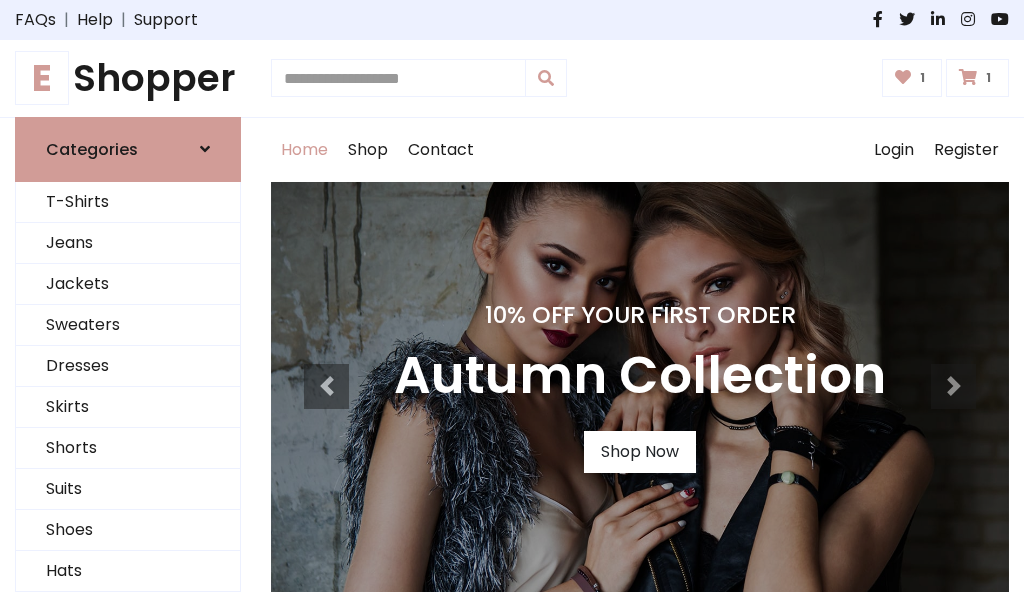 scroll, scrollTop: 0, scrollLeft: 0, axis: both 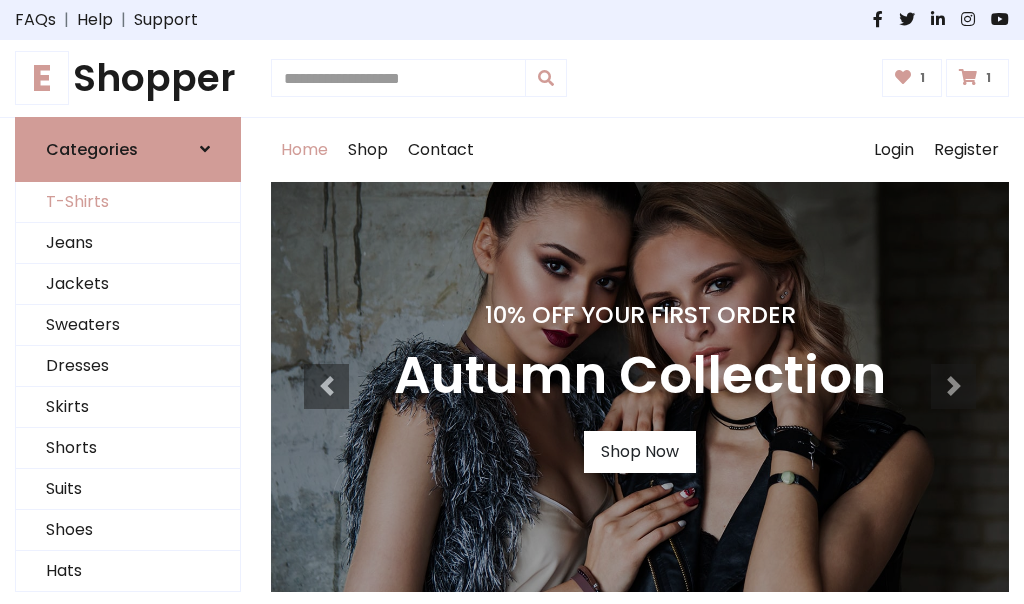 click on "T-Shirts" at bounding box center [128, 202] 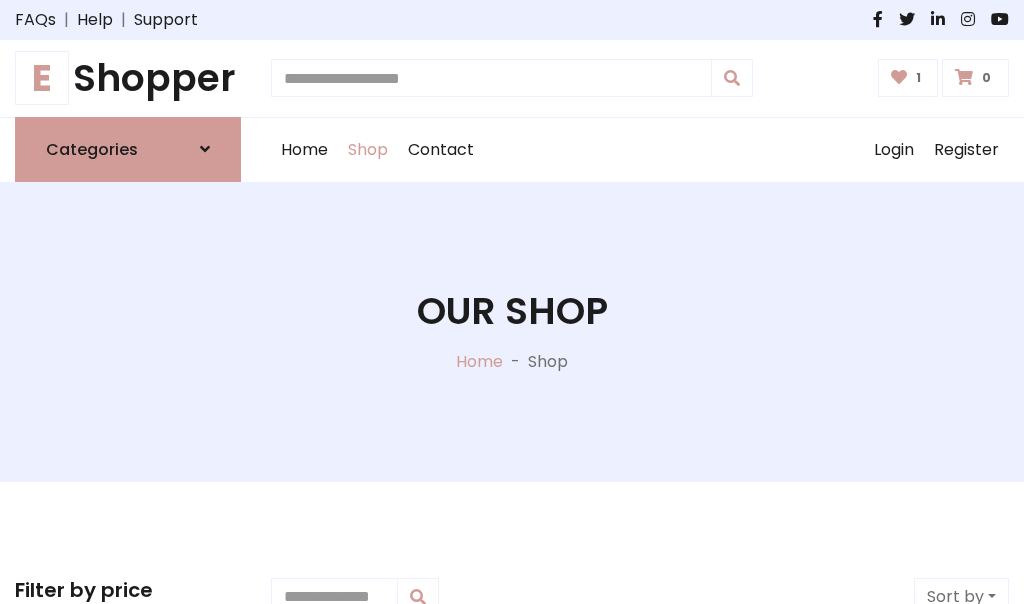 scroll, scrollTop: 0, scrollLeft: 0, axis: both 